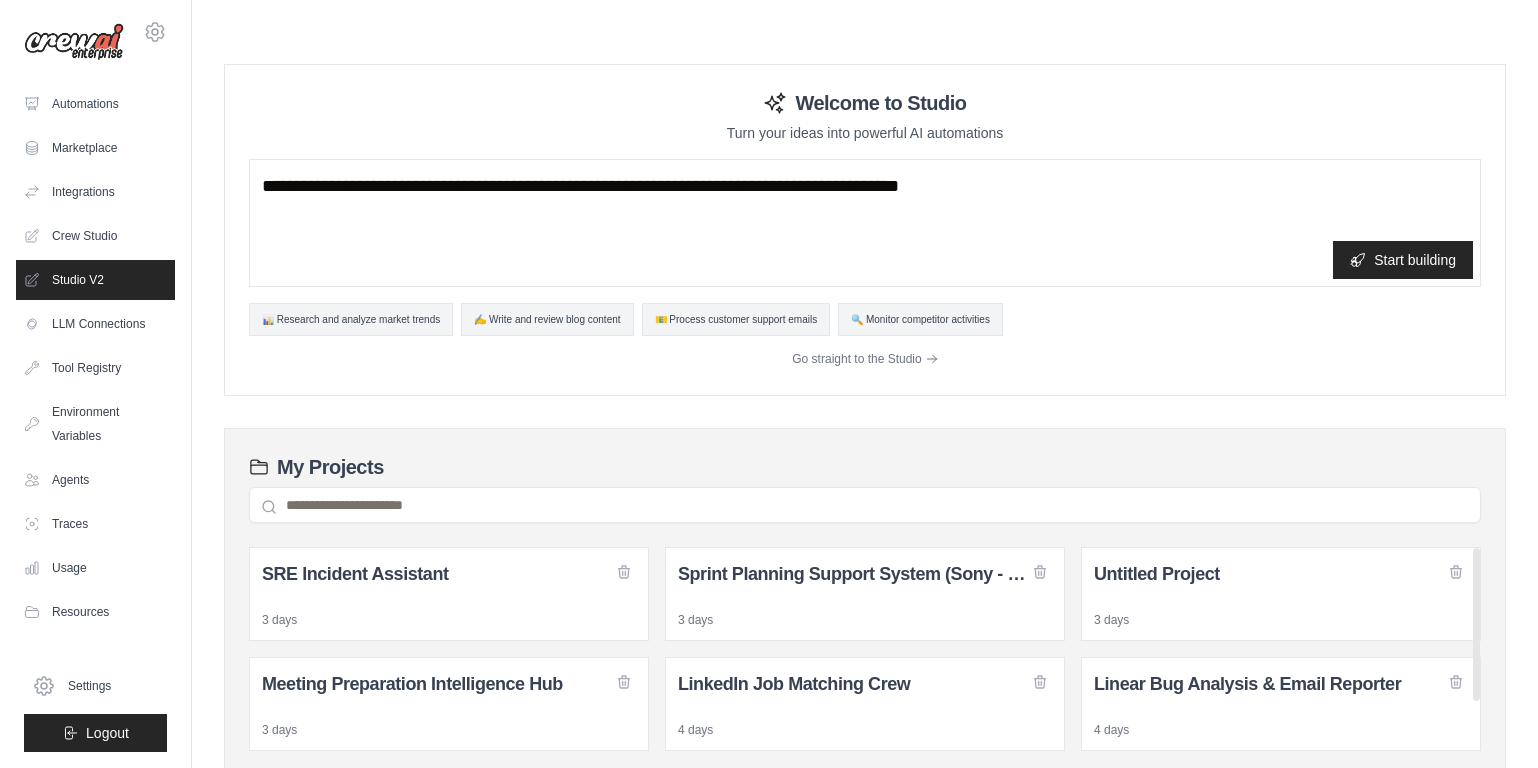 scroll, scrollTop: 0, scrollLeft: 0, axis: both 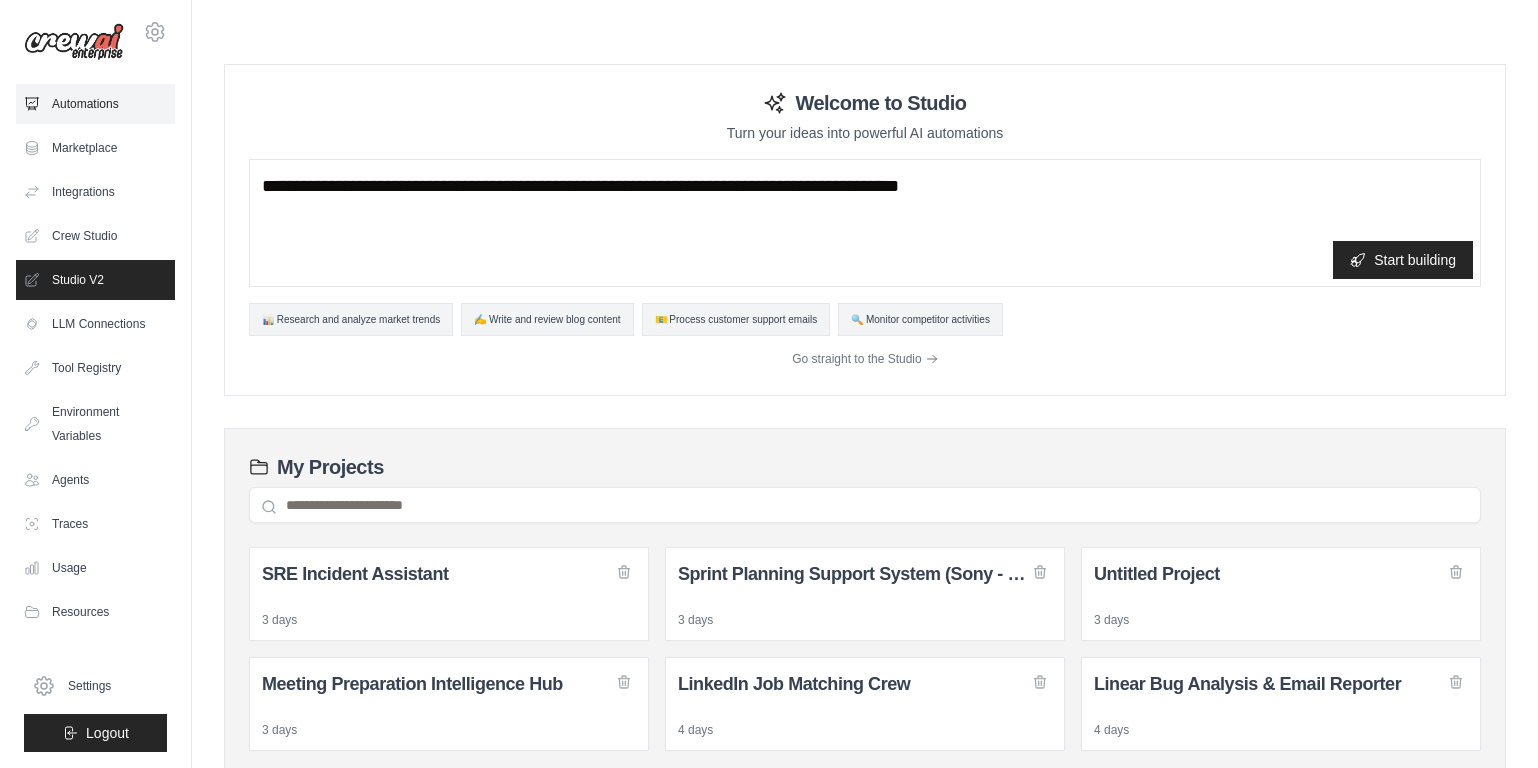 click on "Automations" at bounding box center (95, 104) 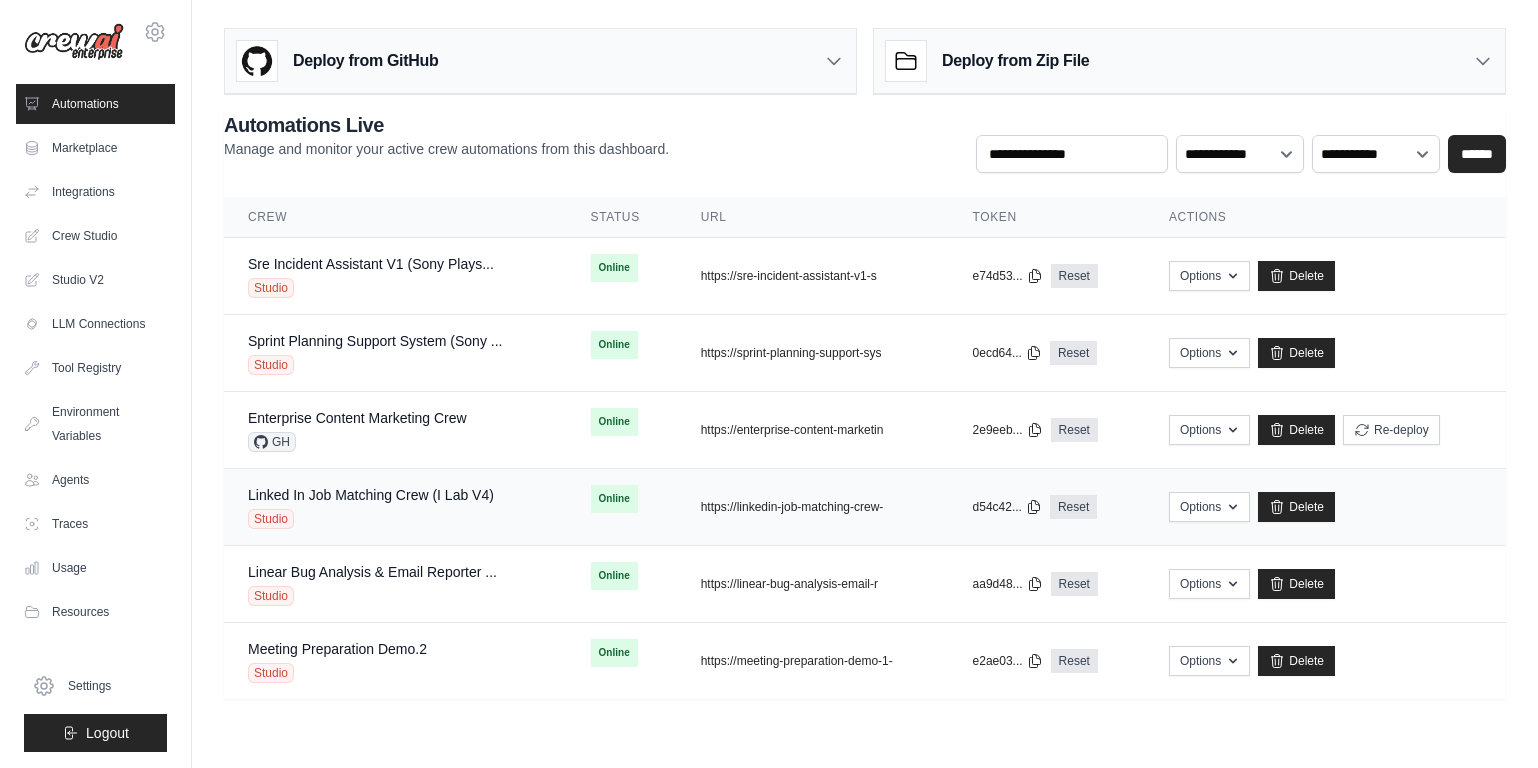 scroll, scrollTop: 0, scrollLeft: 0, axis: both 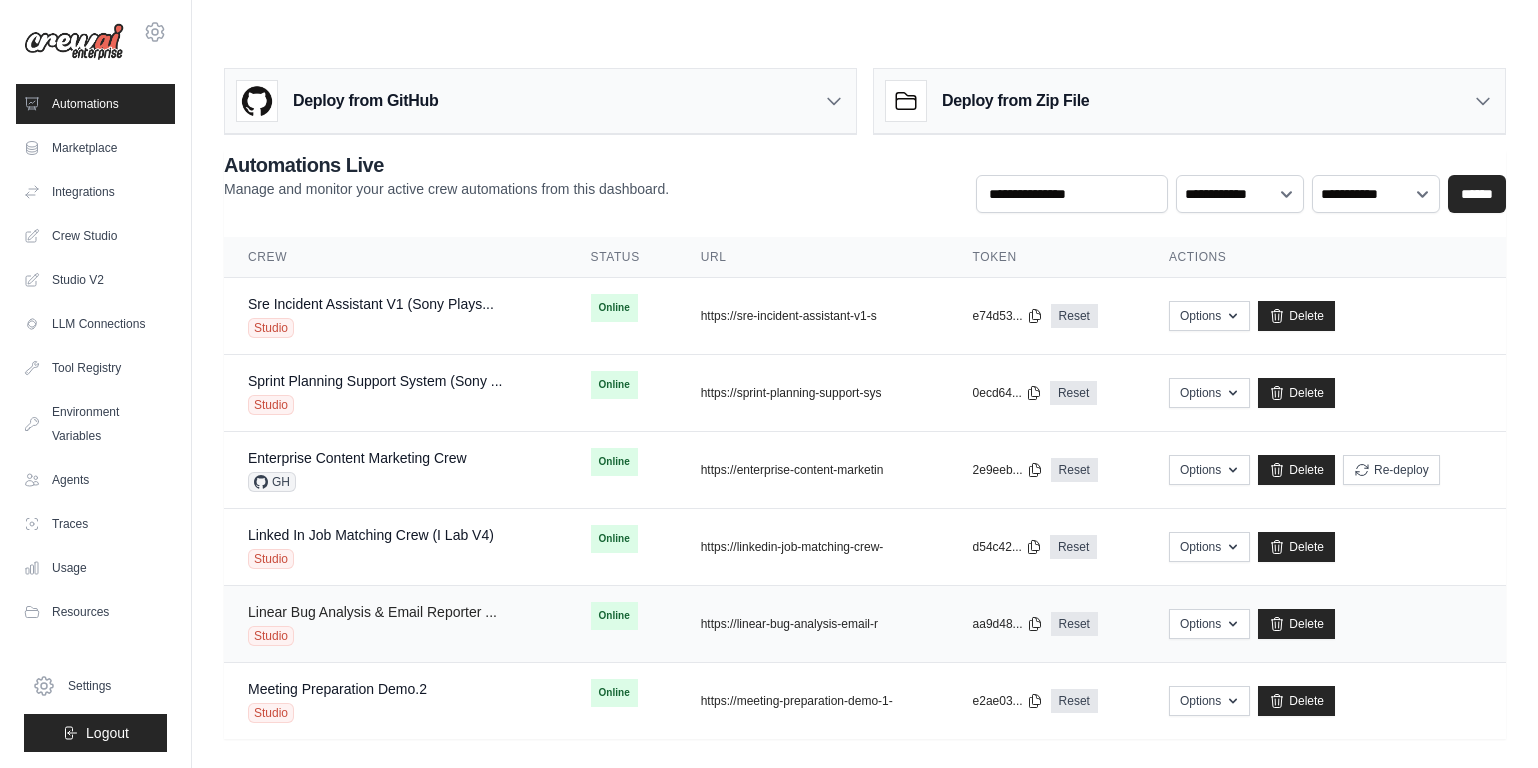 click on "Linear Bug Analysis & Email Reporter ..." at bounding box center (372, 612) 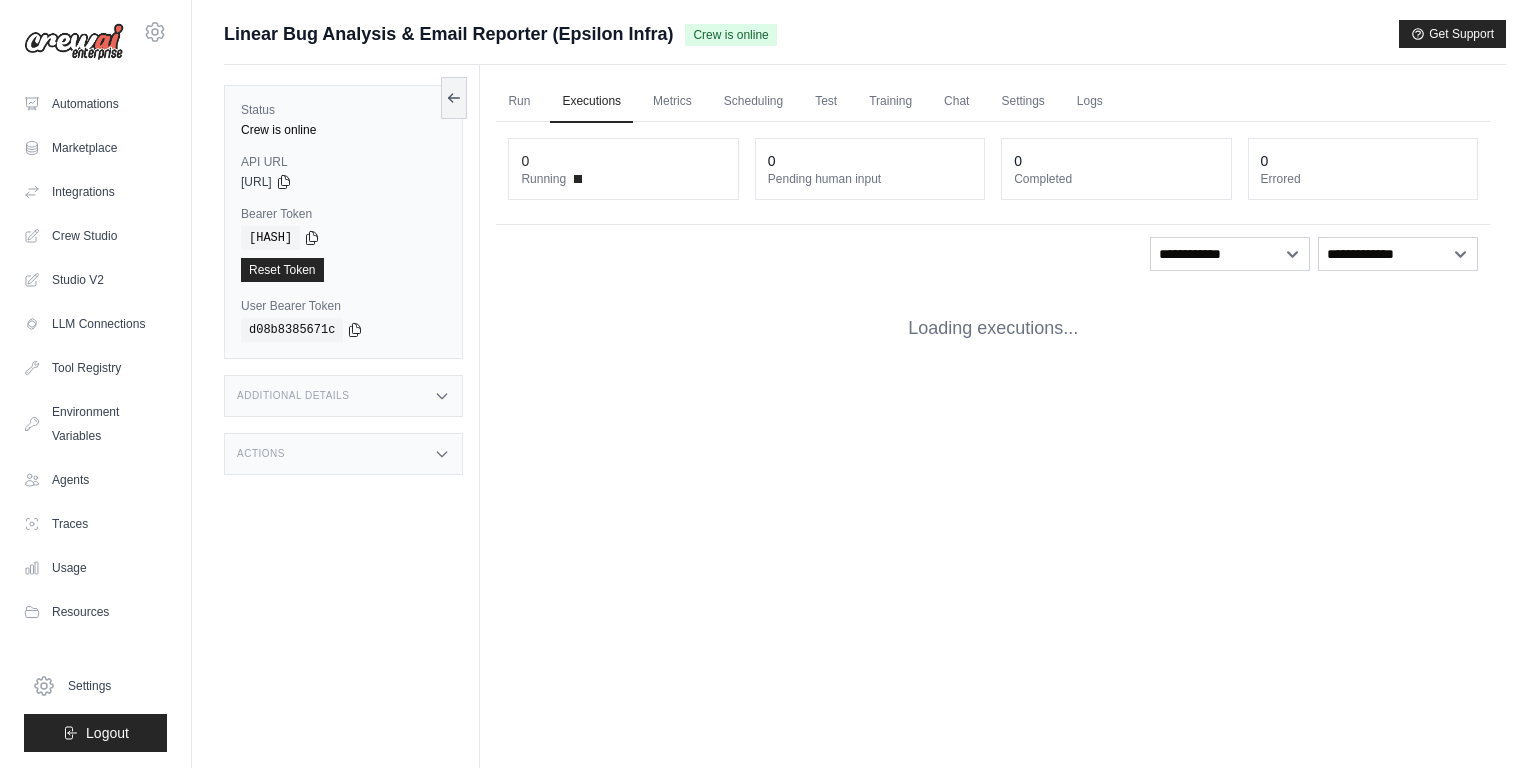 scroll, scrollTop: 0, scrollLeft: 0, axis: both 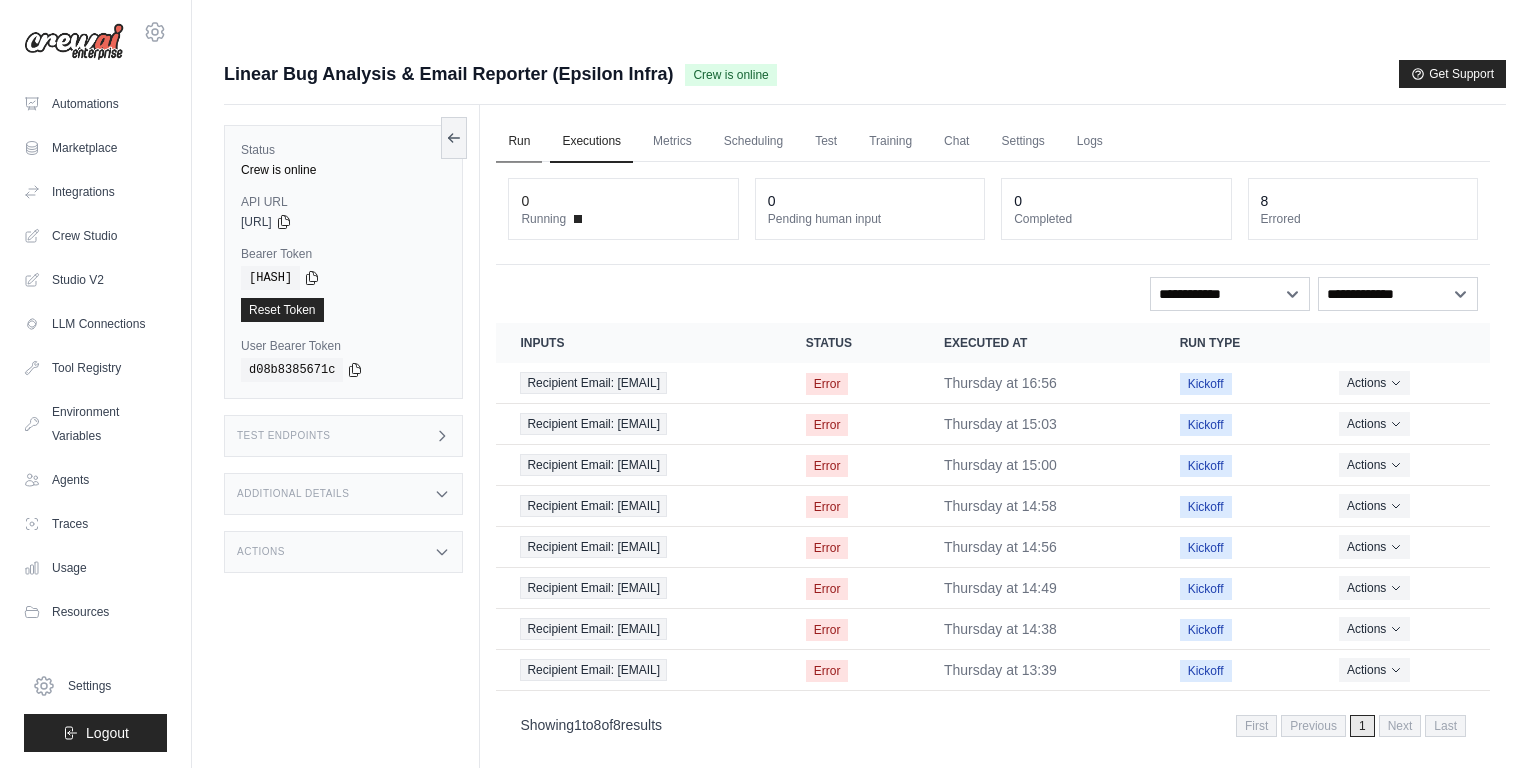 click on "Run" at bounding box center (519, 142) 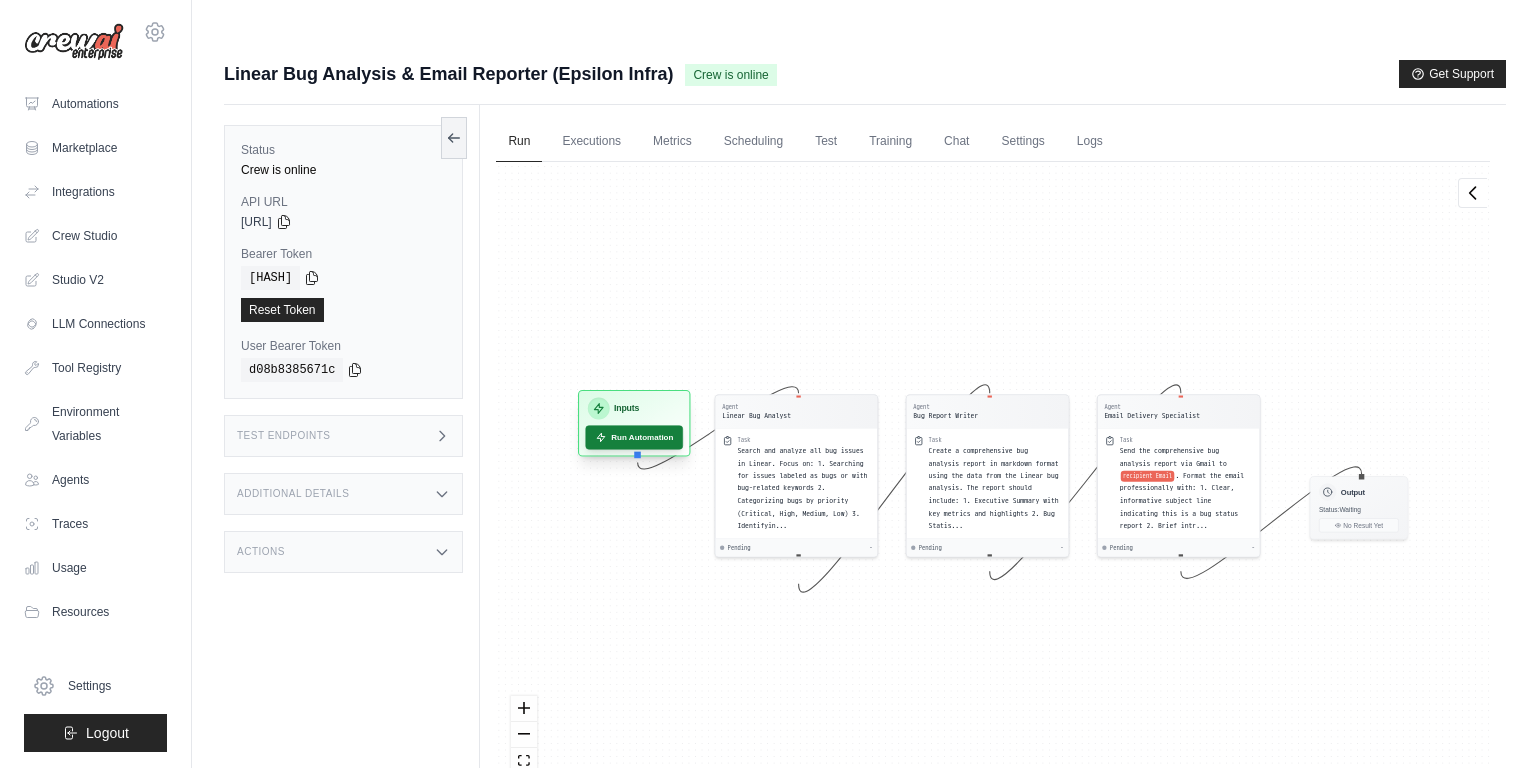 click on "Run Automation" at bounding box center [635, 437] 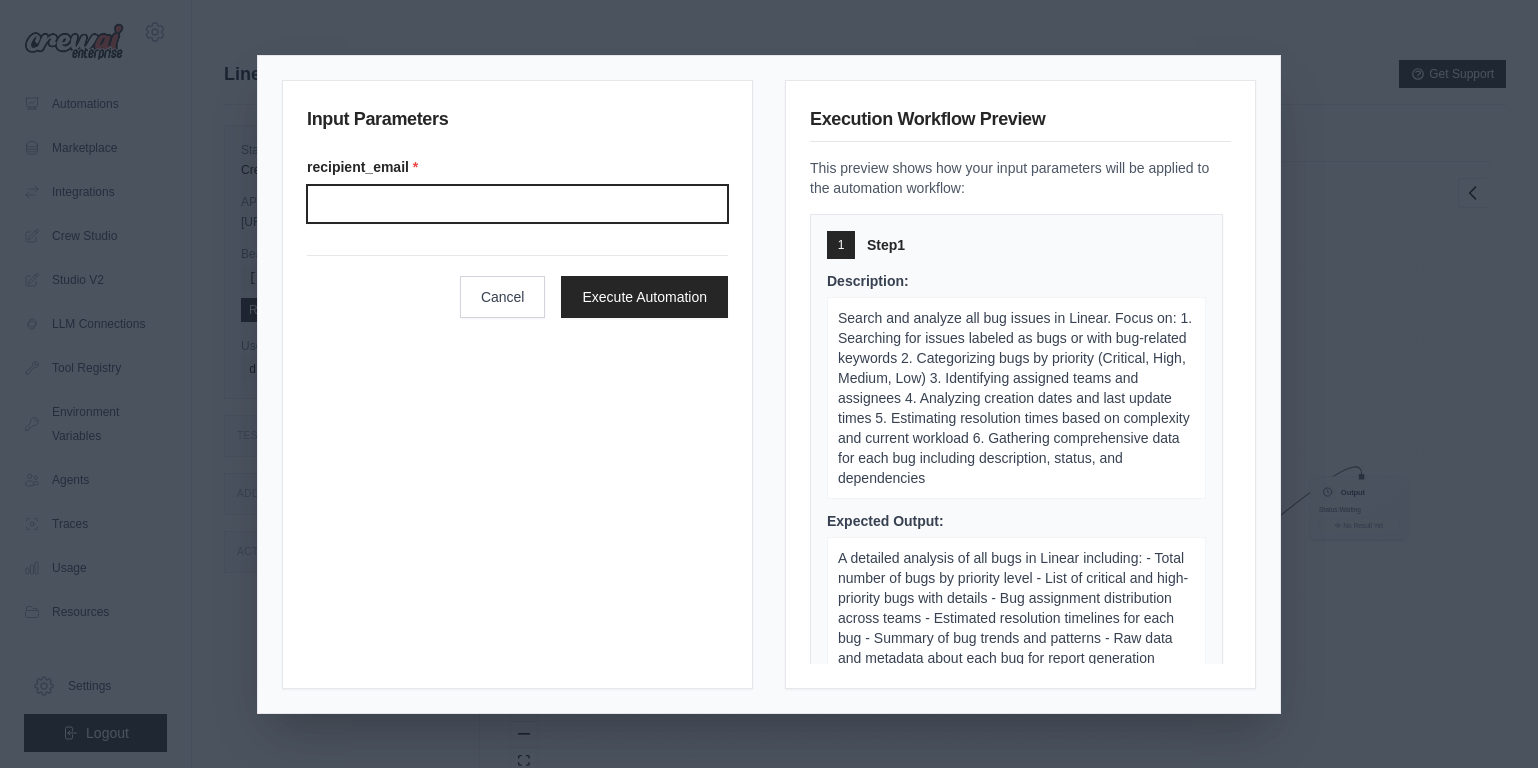 click on "Recipient email" at bounding box center (517, 204) 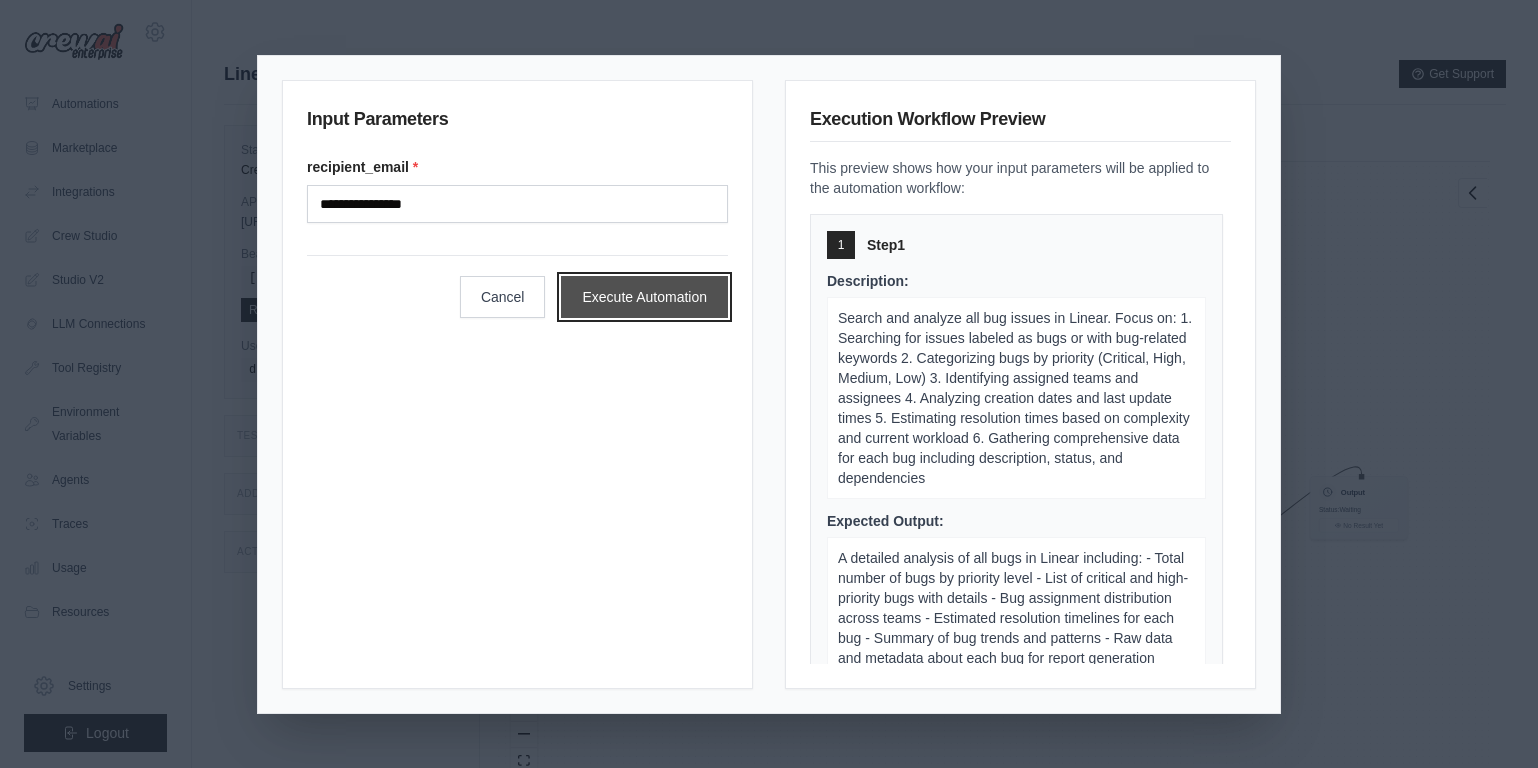 click on "Execute Automation" at bounding box center (644, 297) 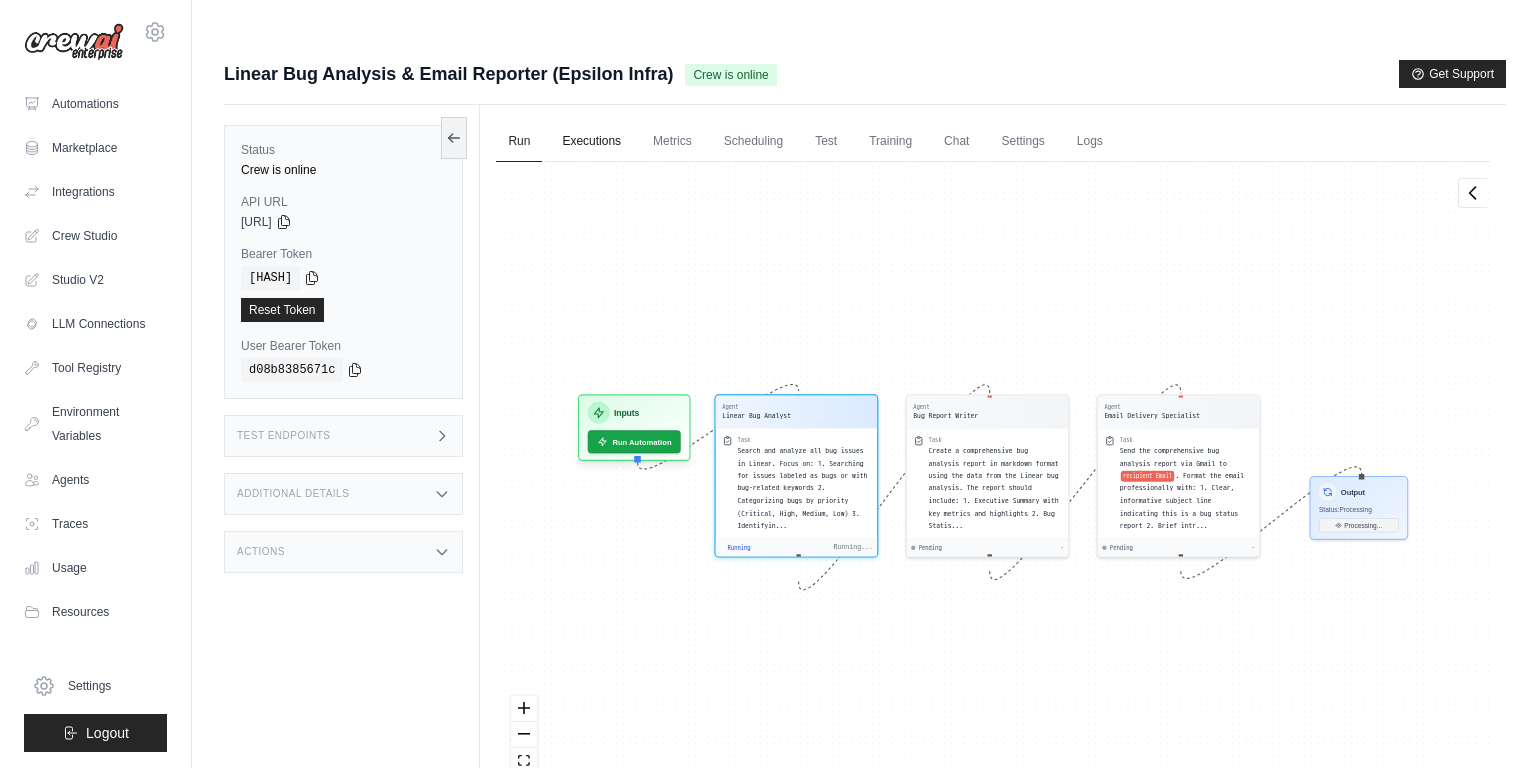 click on "Executions" at bounding box center (591, 142) 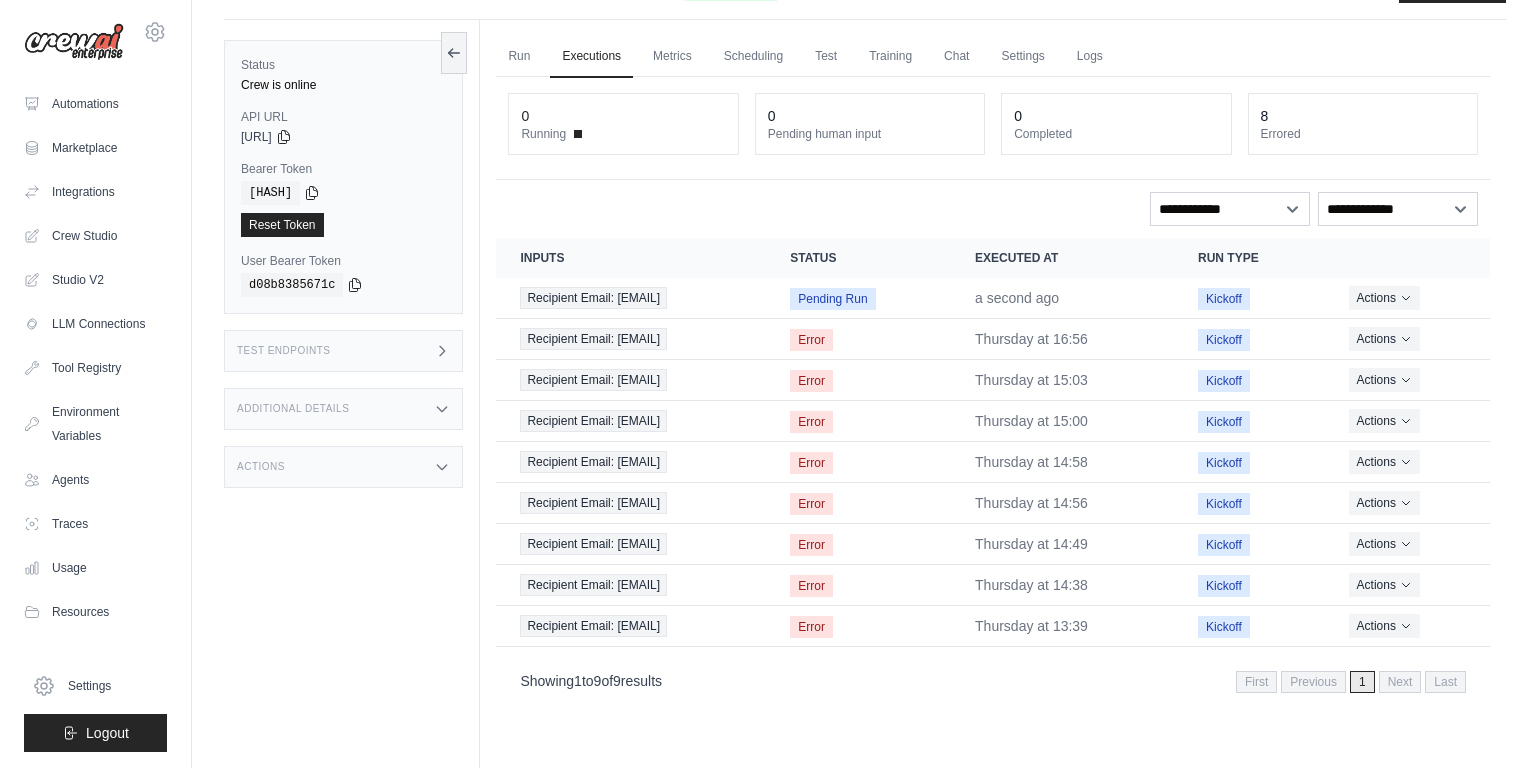 scroll, scrollTop: 0, scrollLeft: 0, axis: both 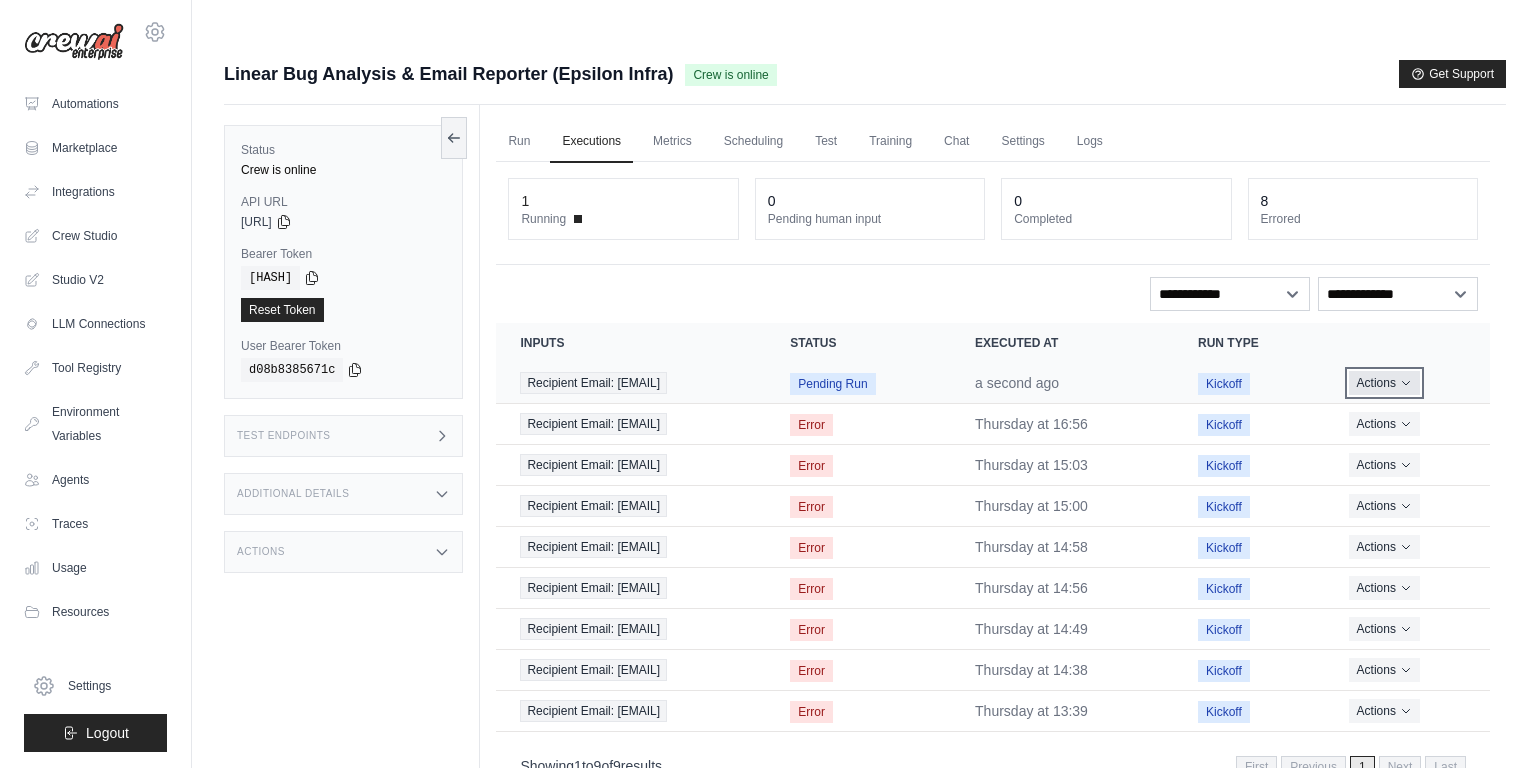 click 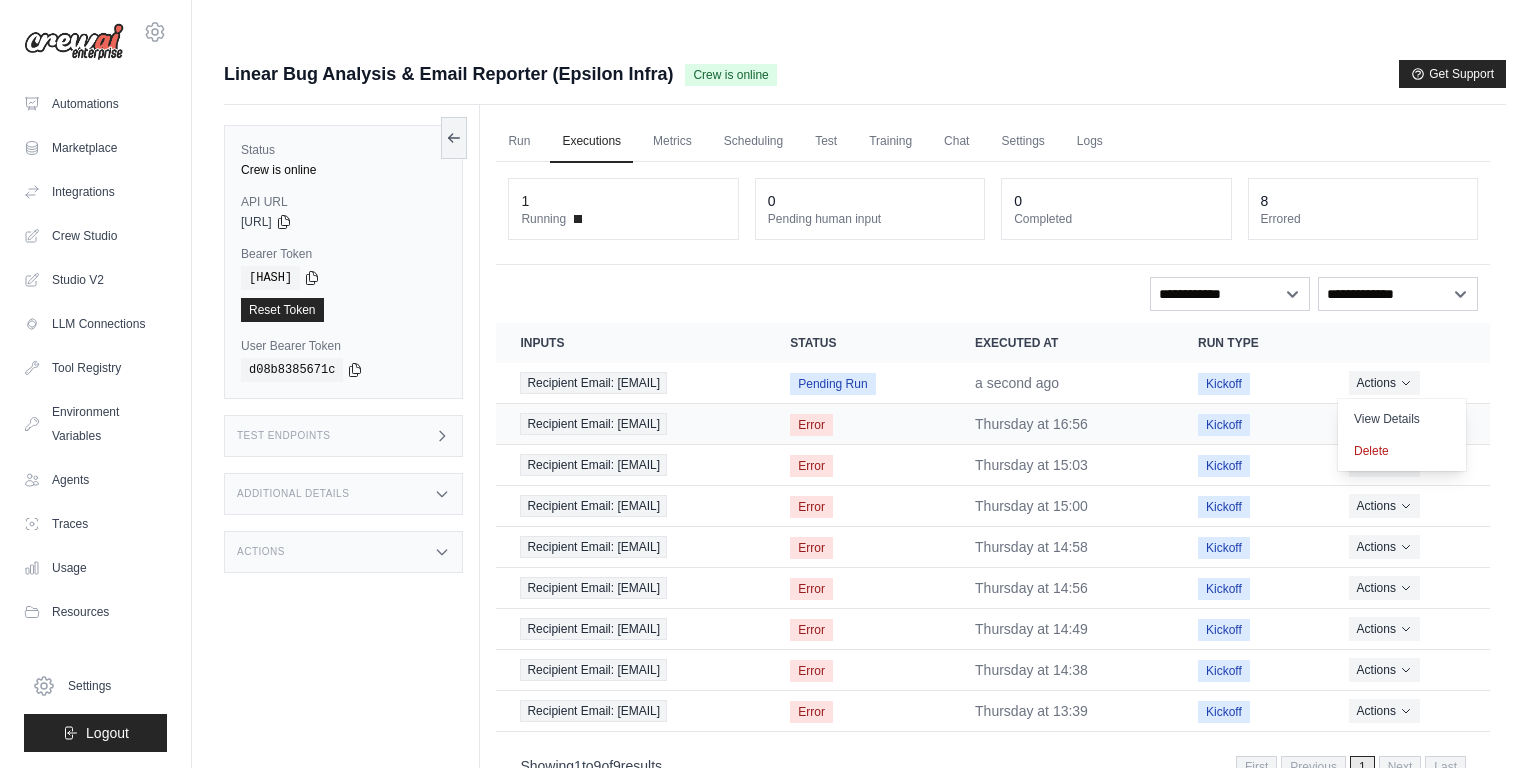 click on "Kickoff" at bounding box center [1249, 424] 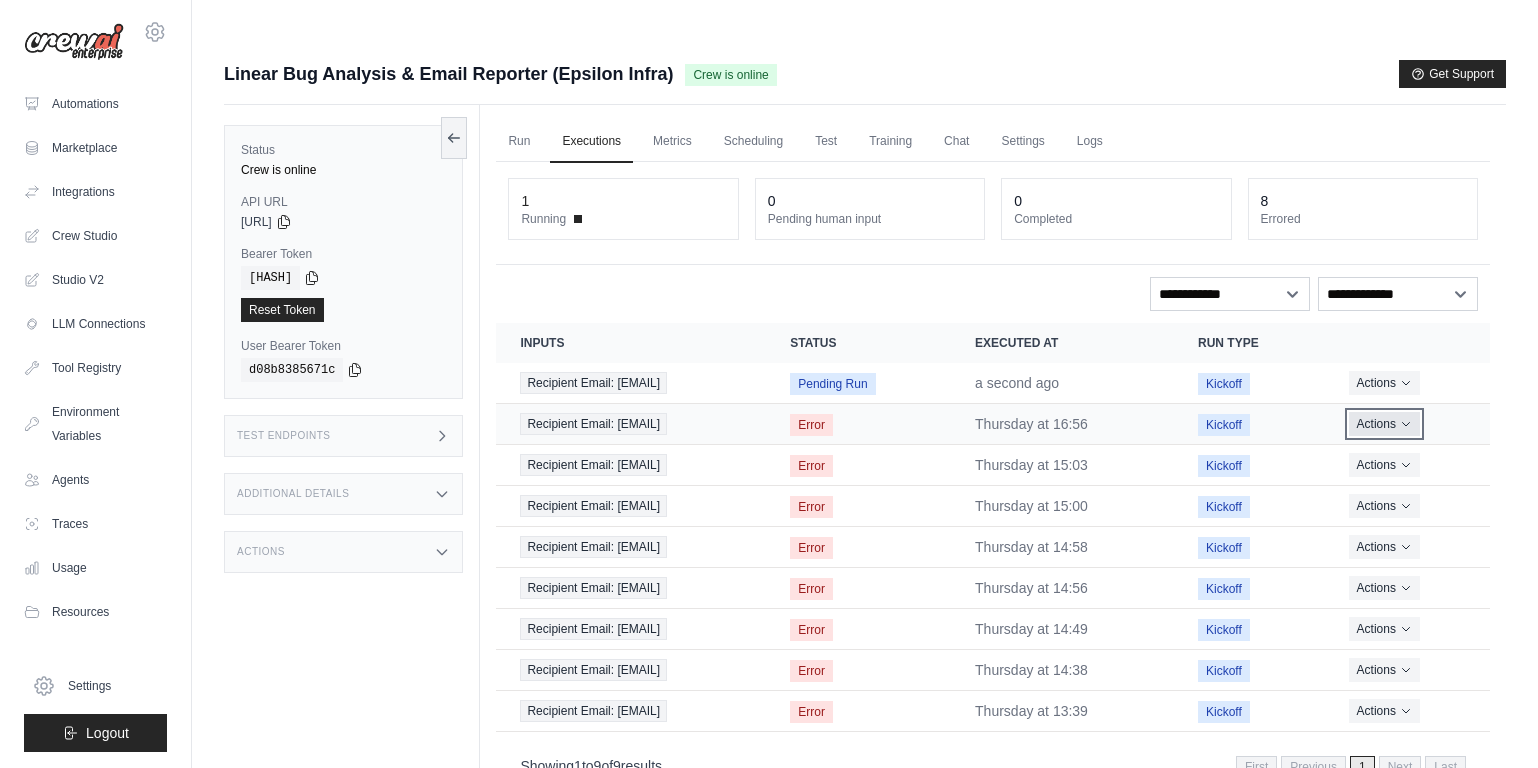 click 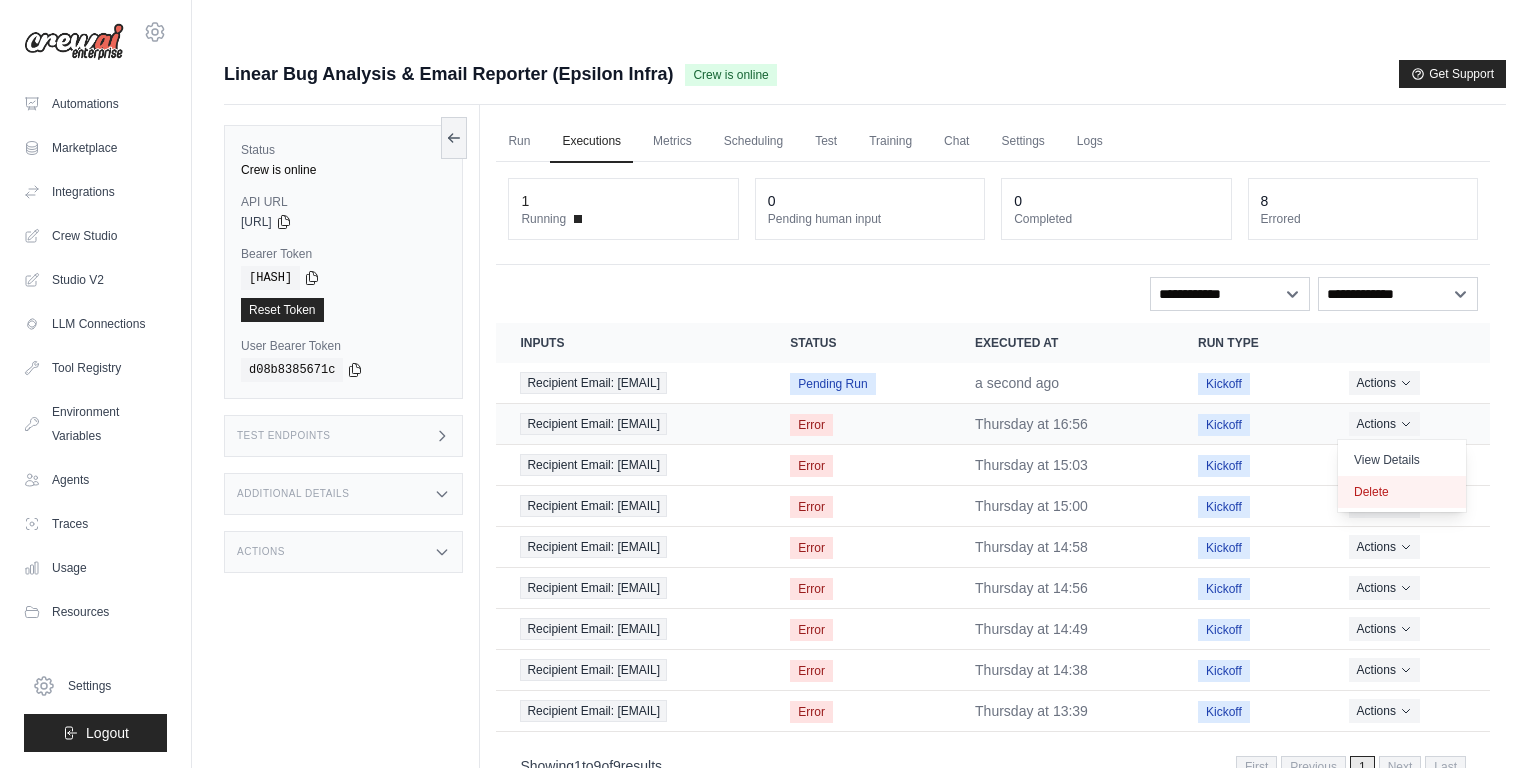 click on "Delete" at bounding box center (1402, 492) 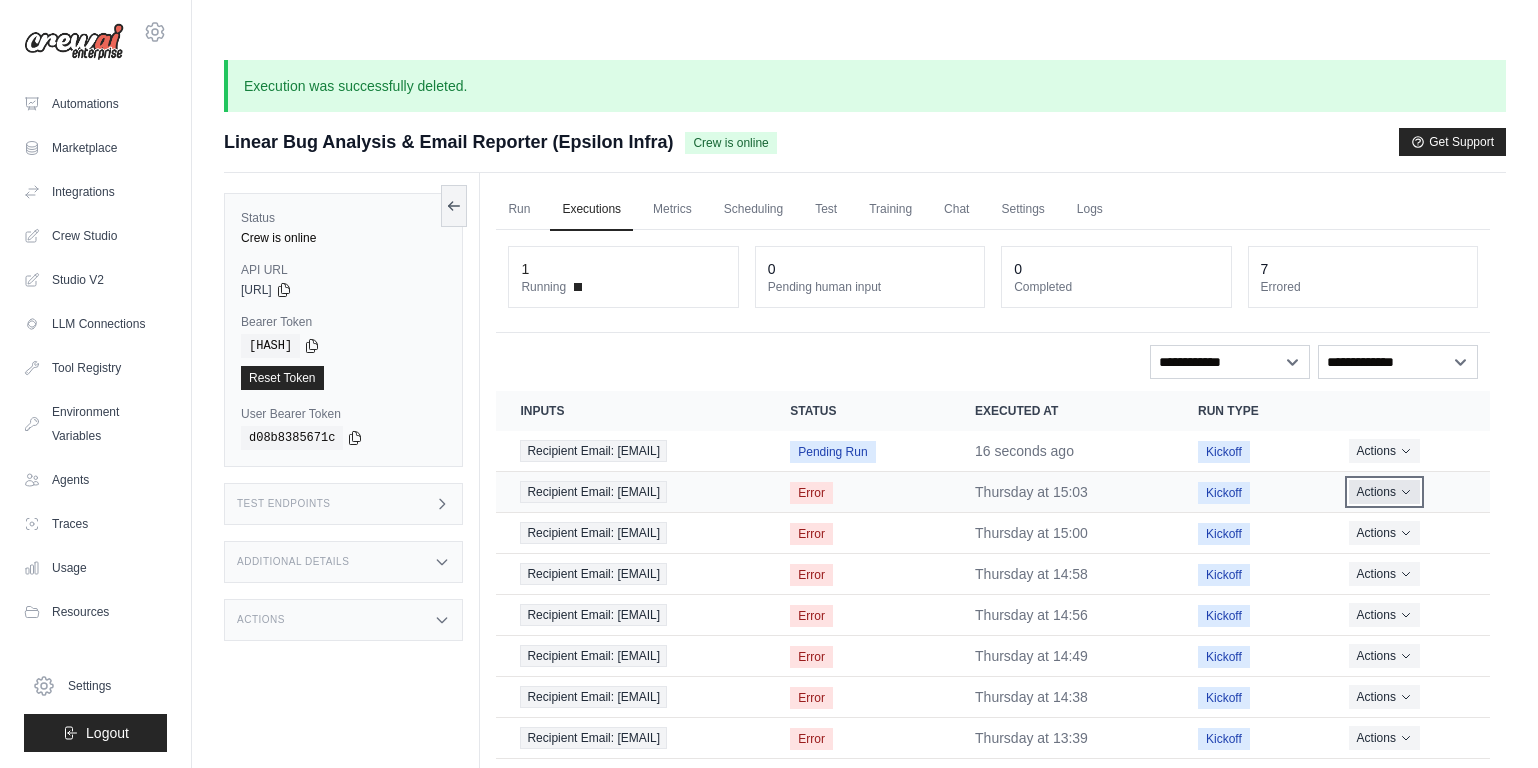 click on "Actions" at bounding box center (1384, 492) 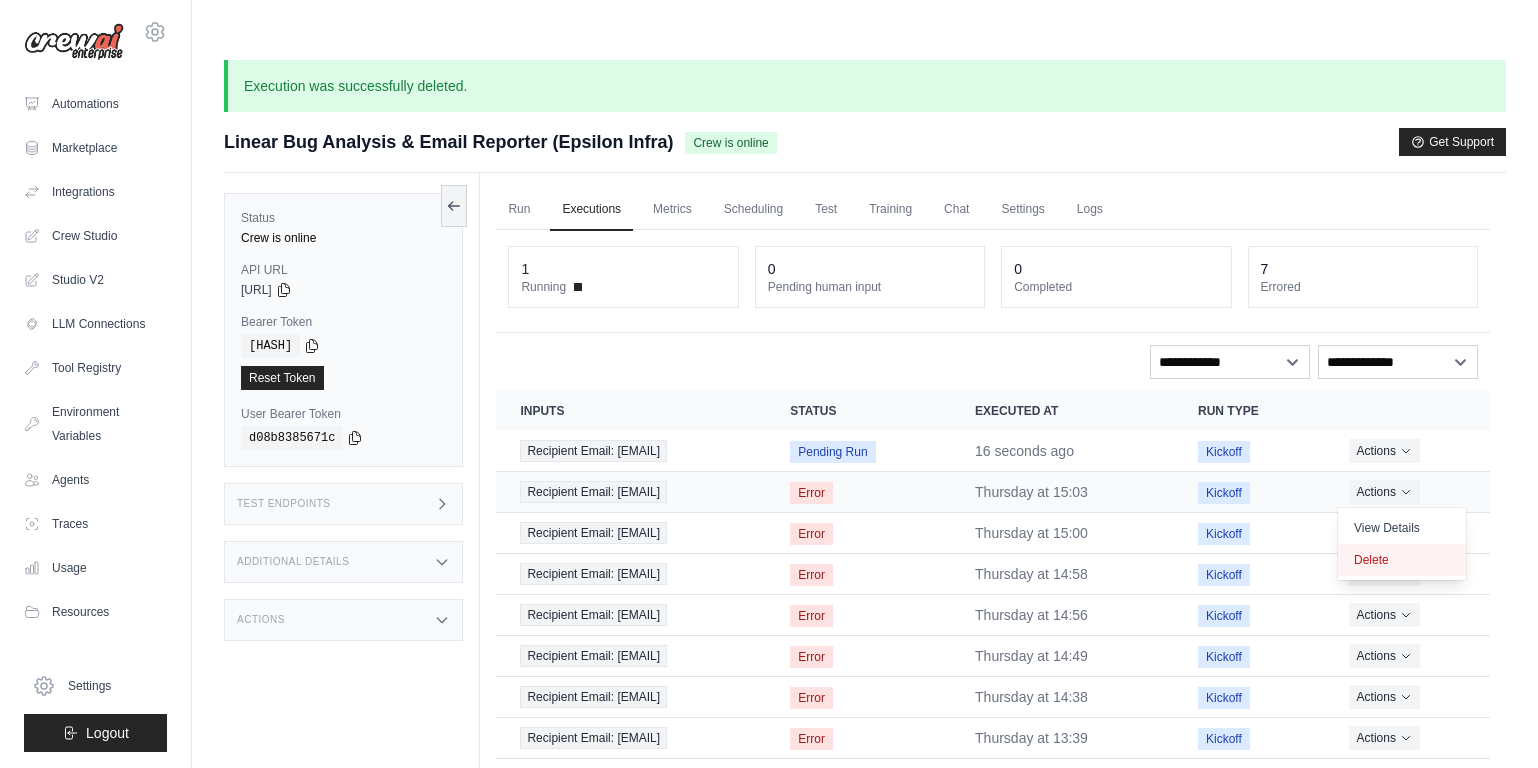 click on "Delete" at bounding box center [1402, 560] 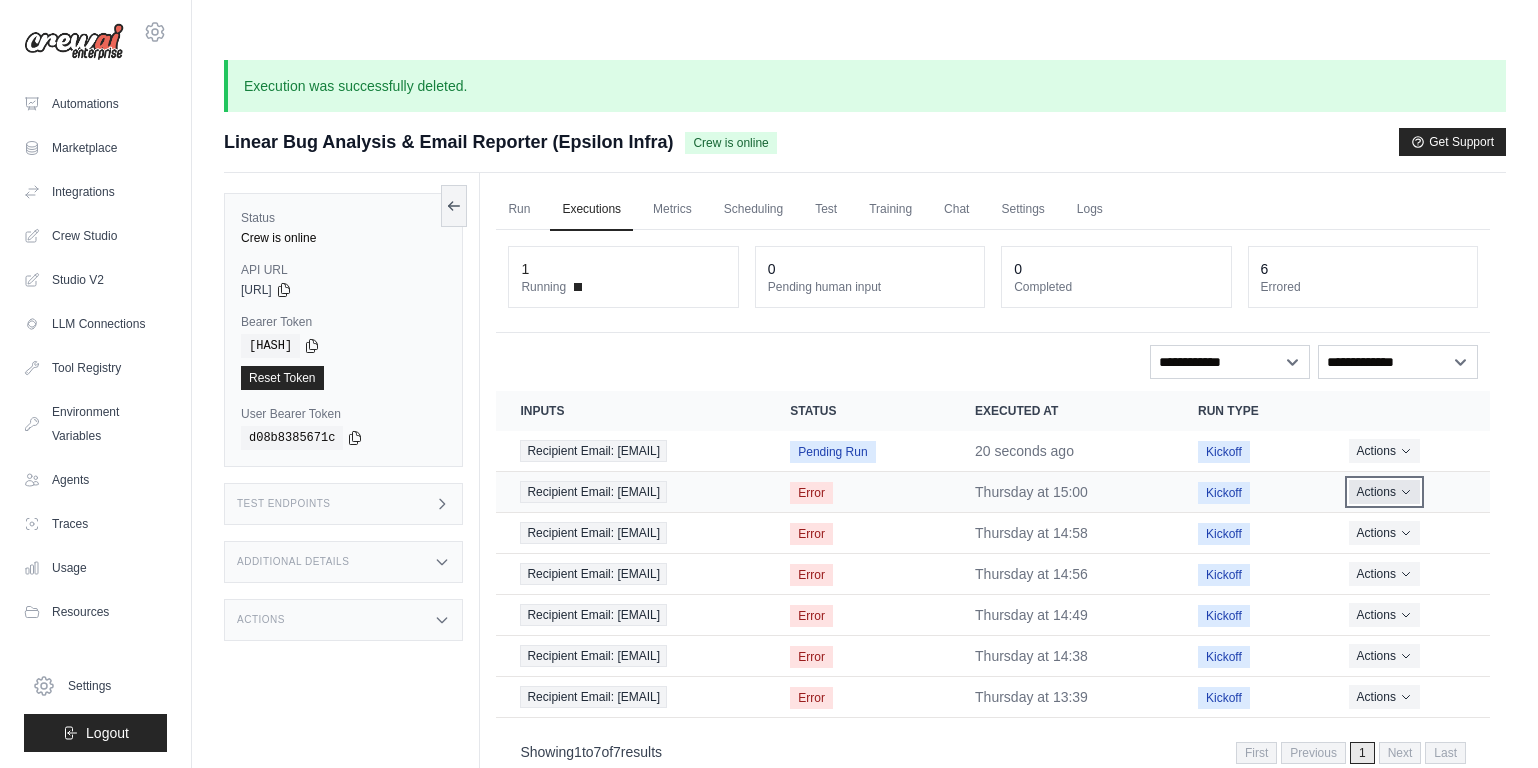 click 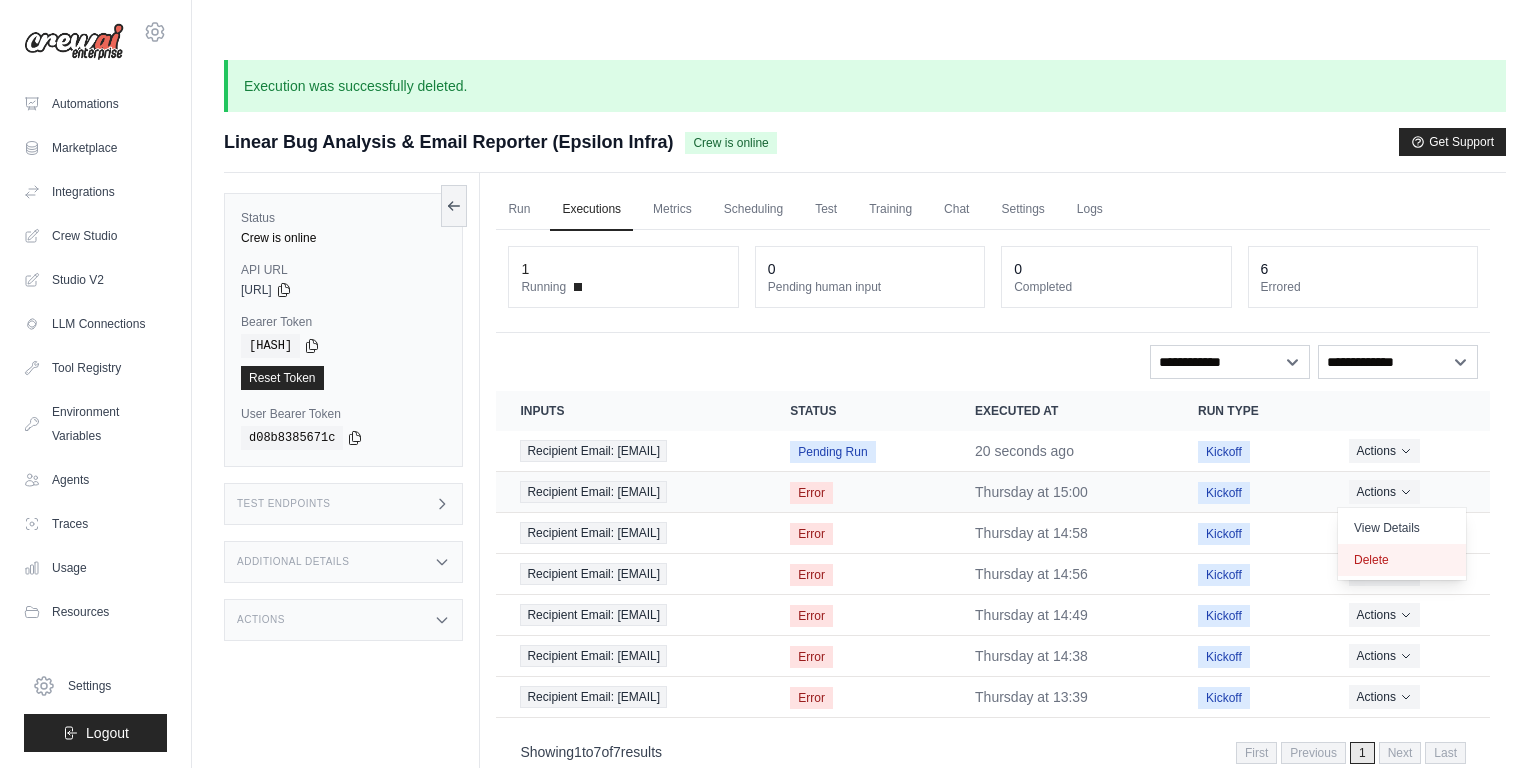 click on "Delete" at bounding box center [1402, 560] 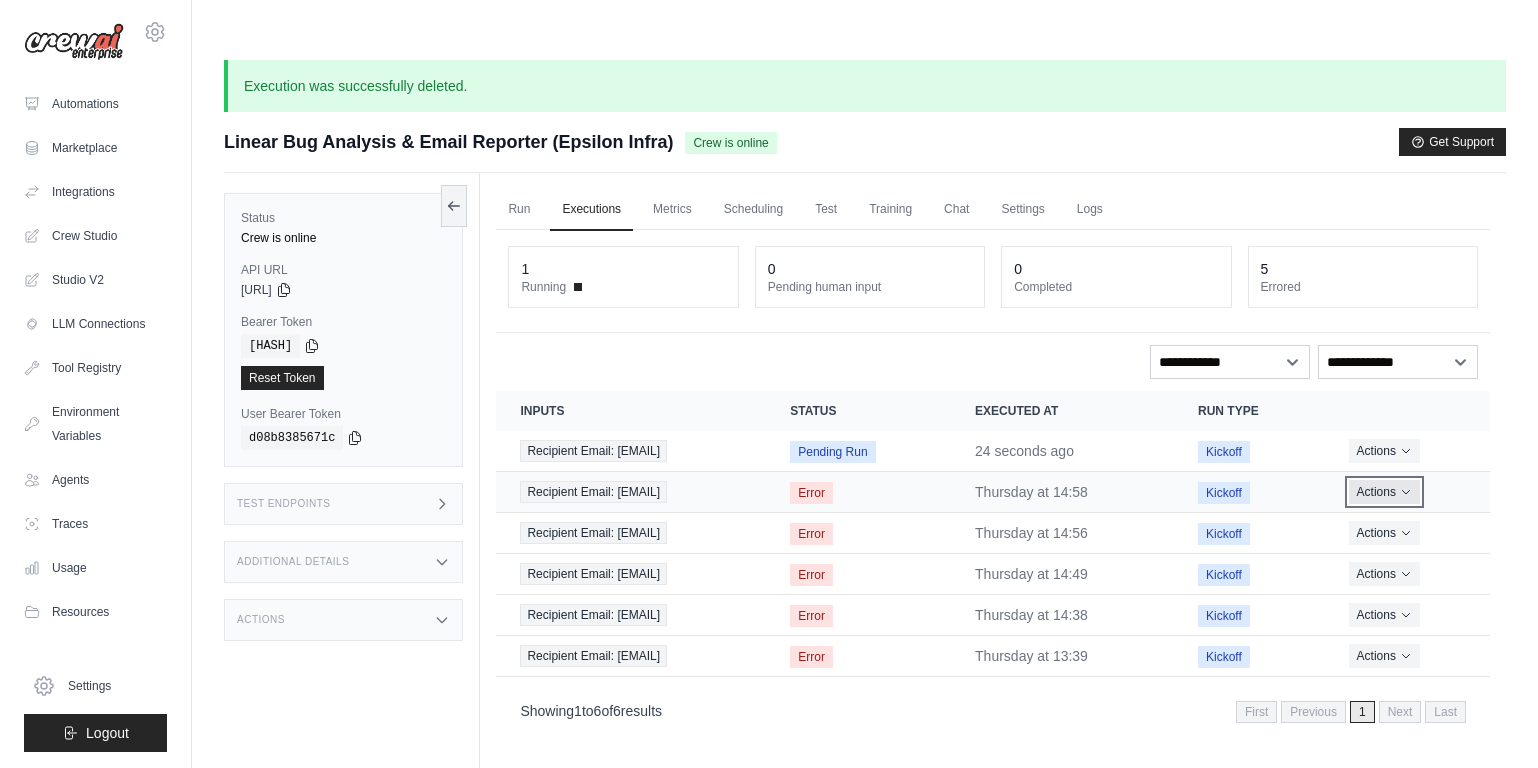 click 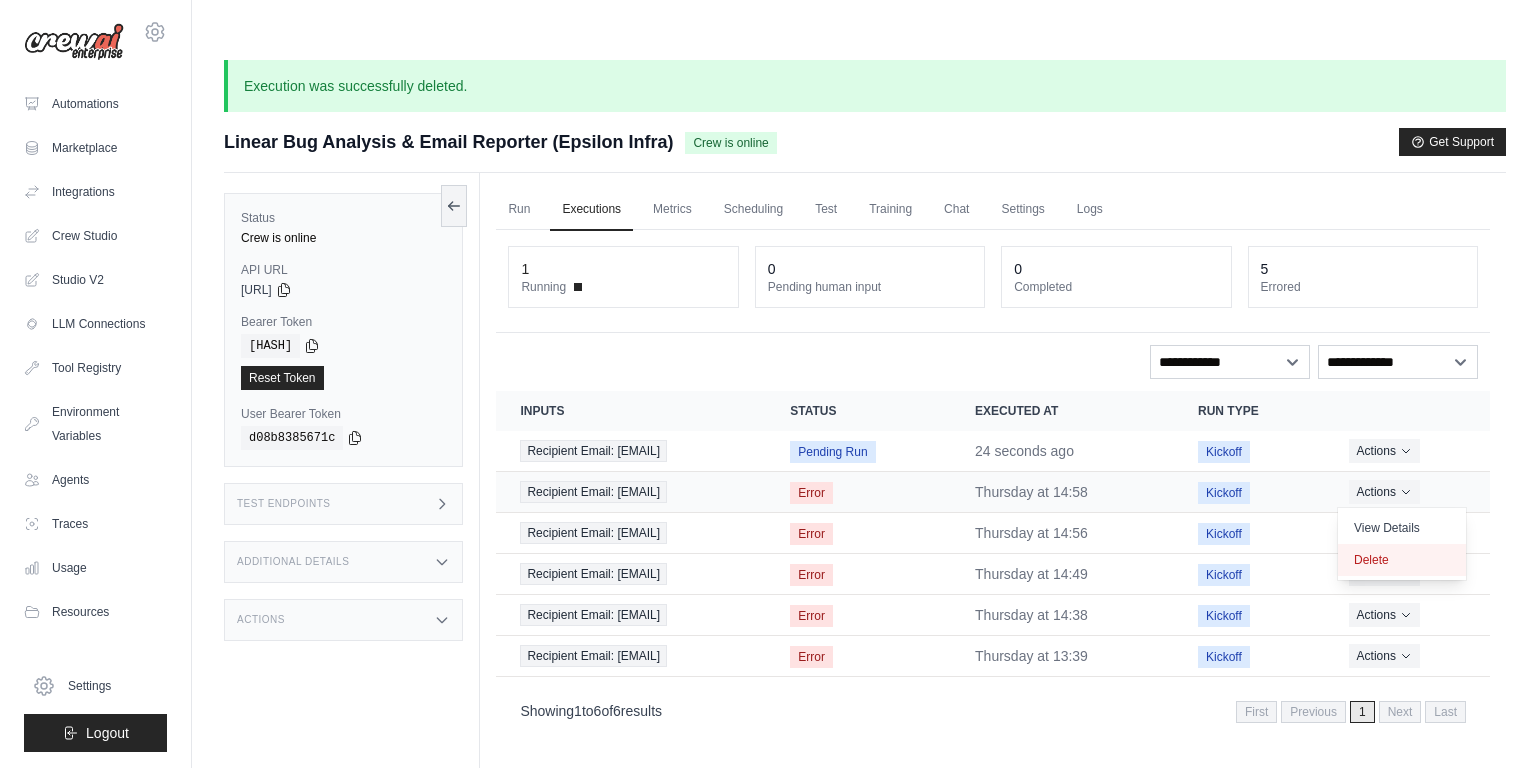 click on "Delete" at bounding box center (1402, 560) 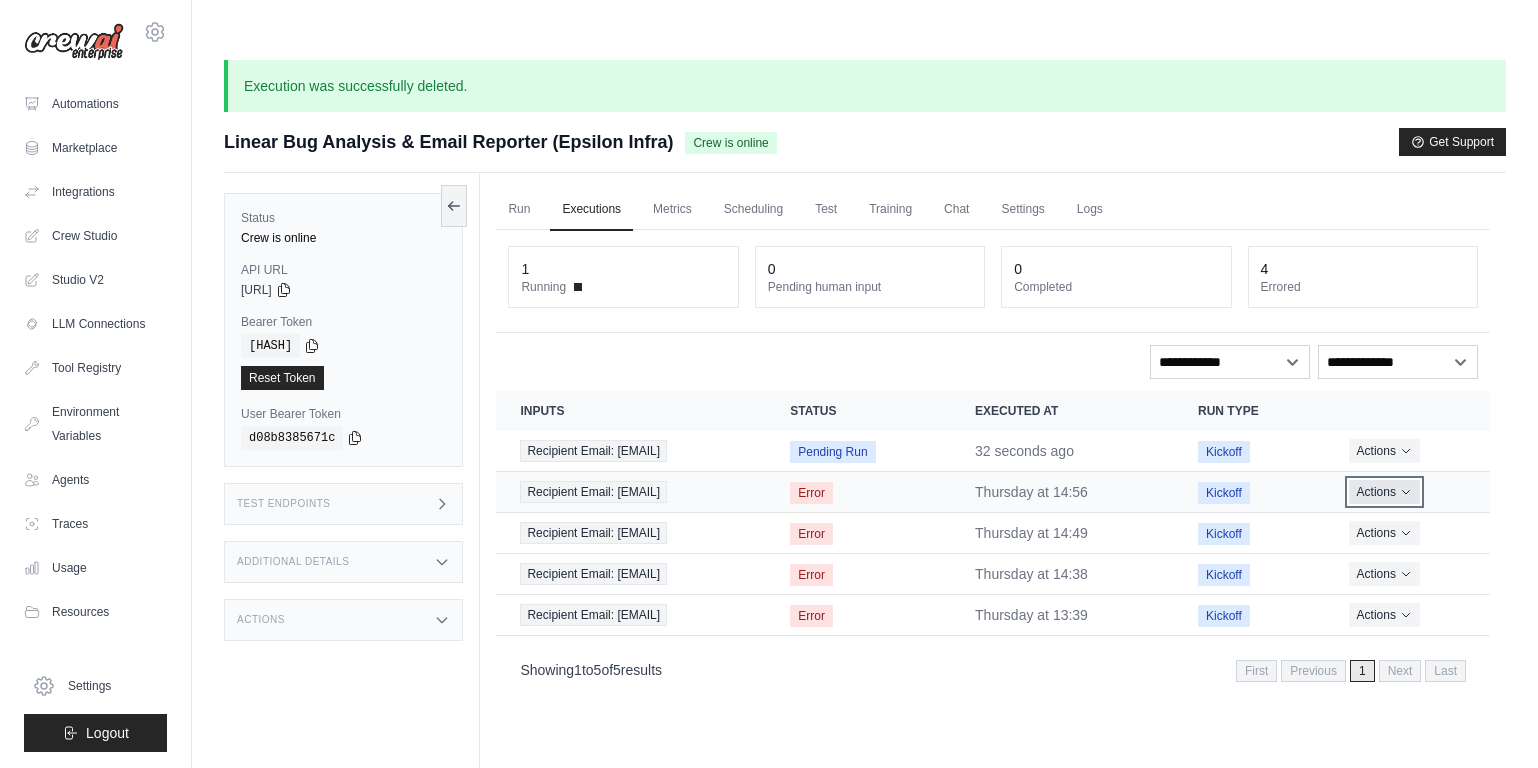 click on "Actions" at bounding box center (1384, 492) 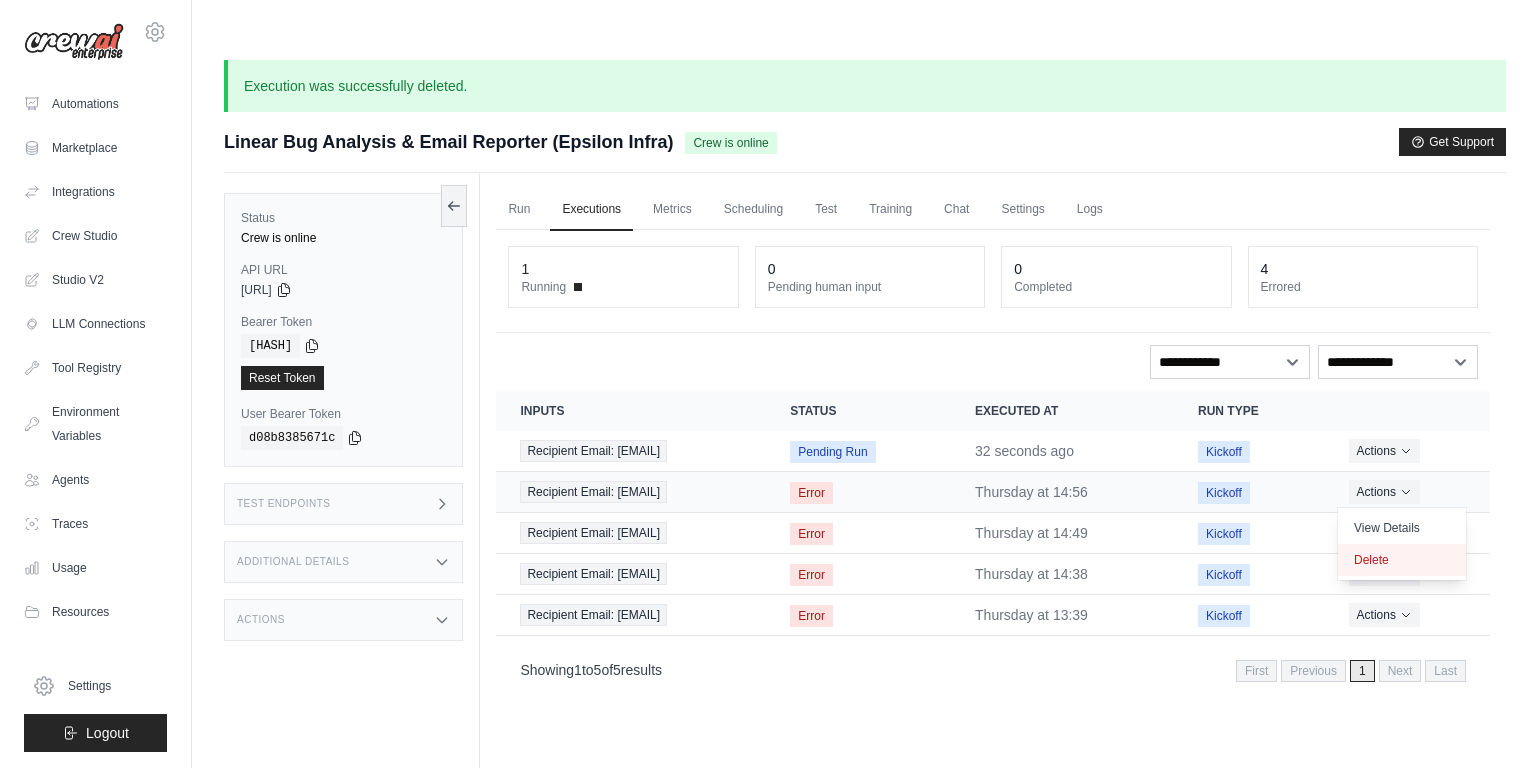 click on "Delete" at bounding box center (1402, 560) 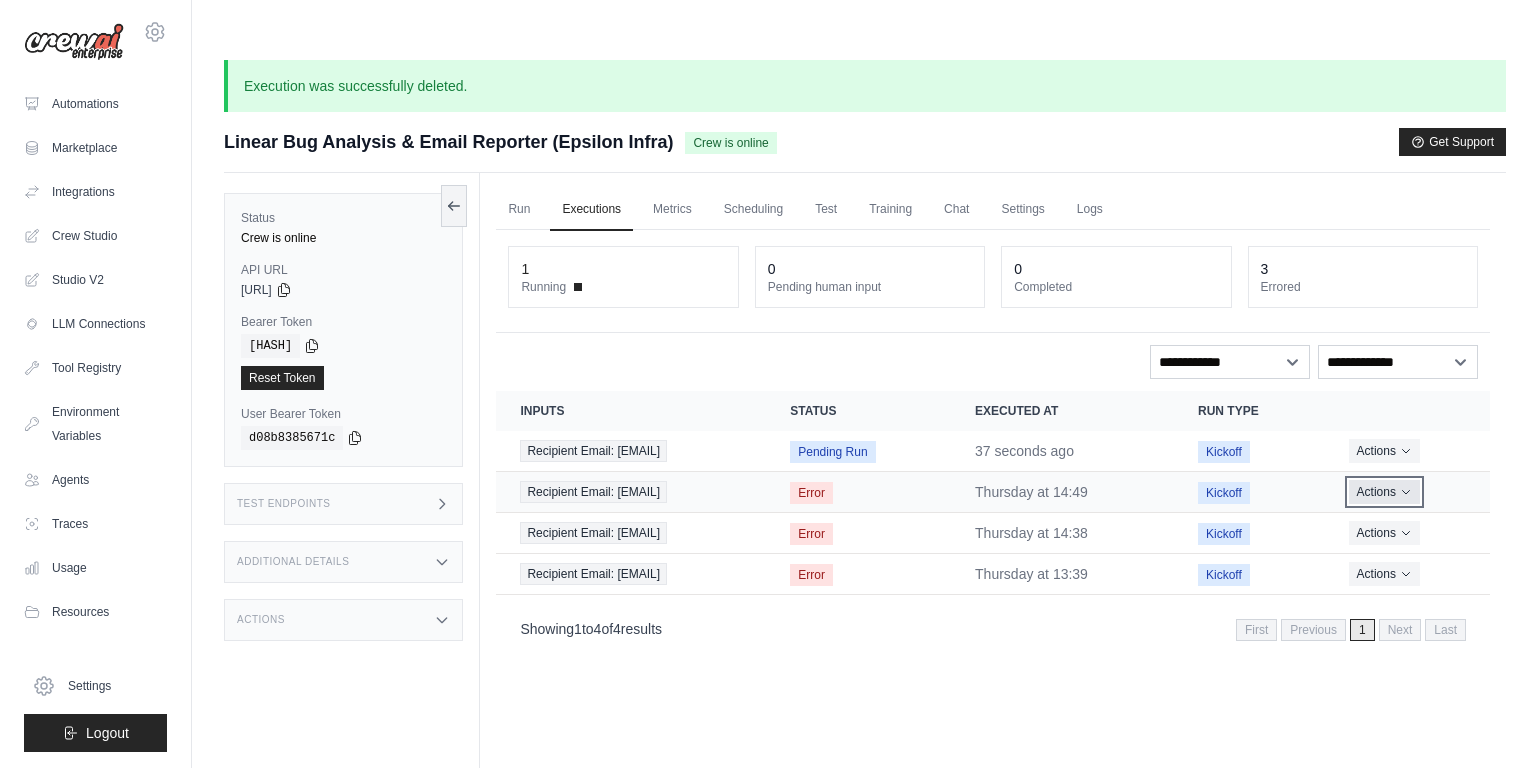 click 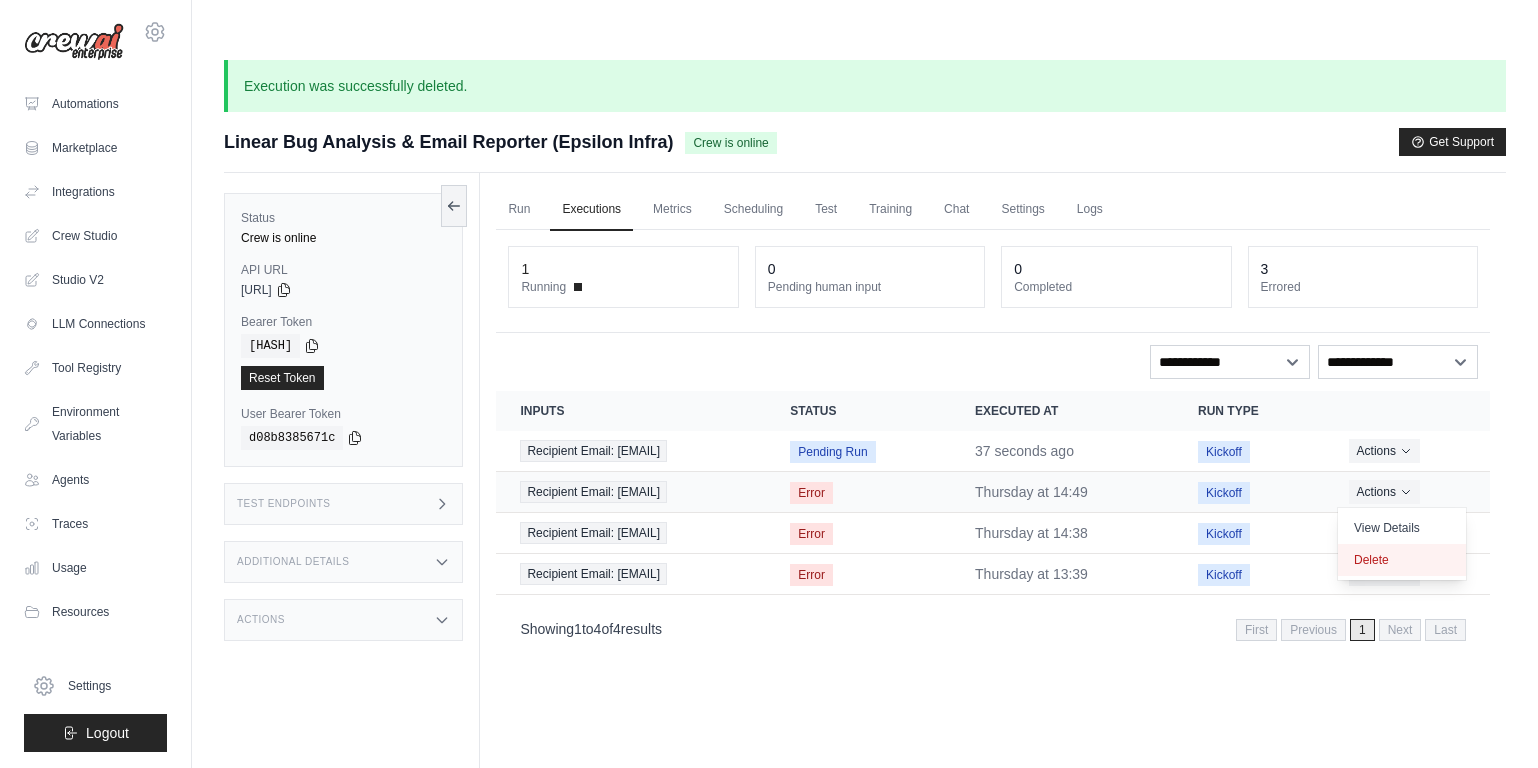 click on "Delete" at bounding box center (1402, 560) 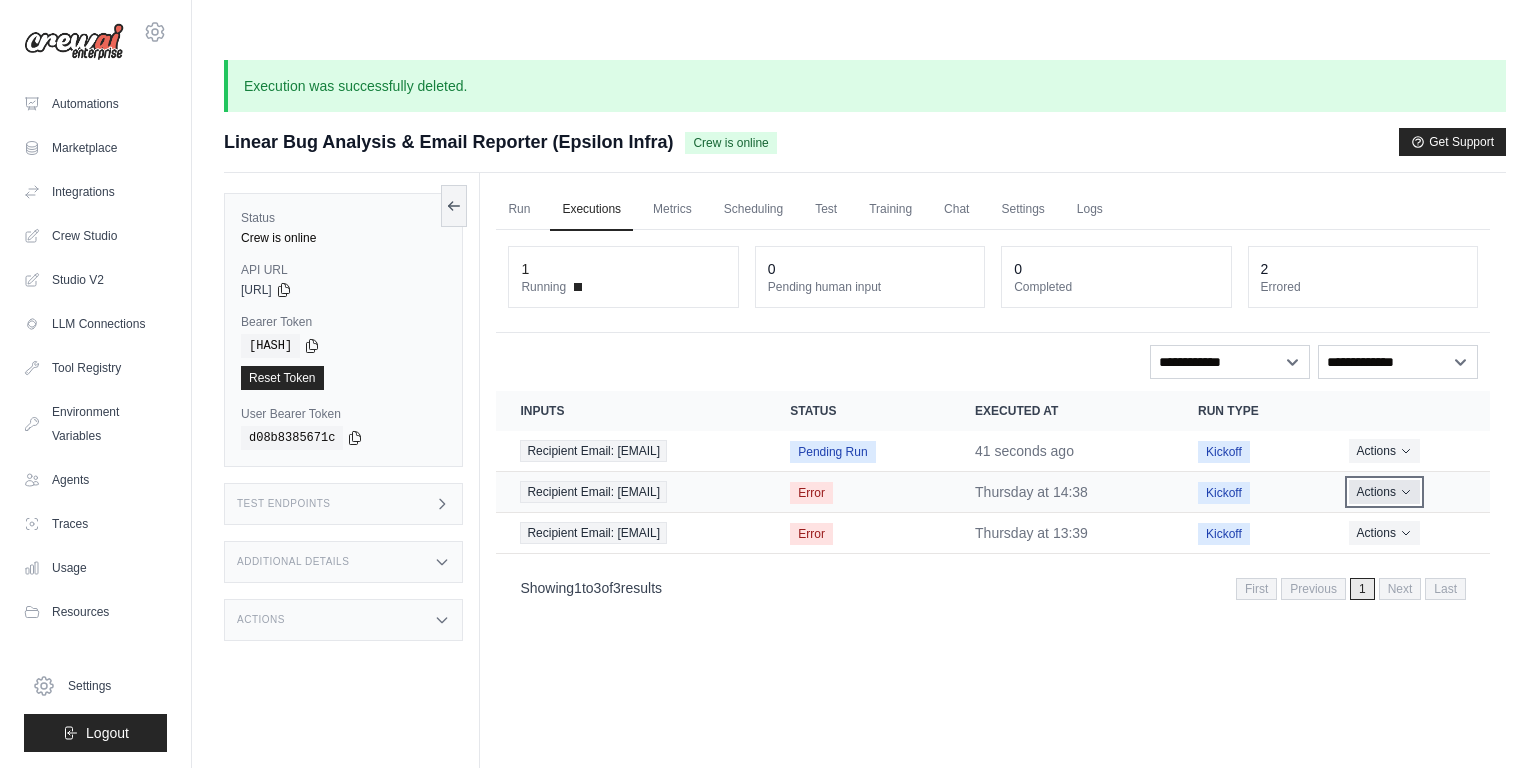 click 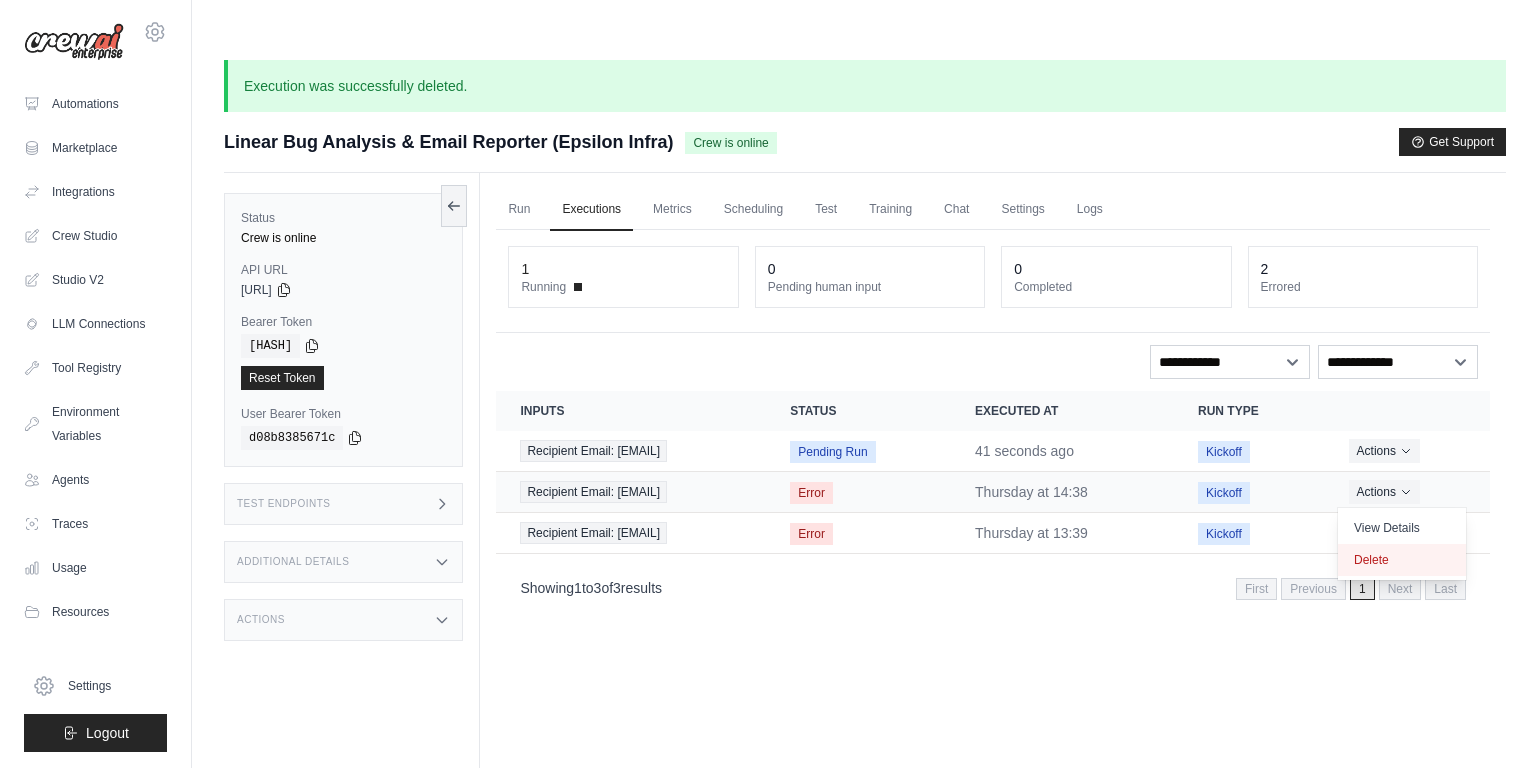 click on "Delete" at bounding box center (1402, 560) 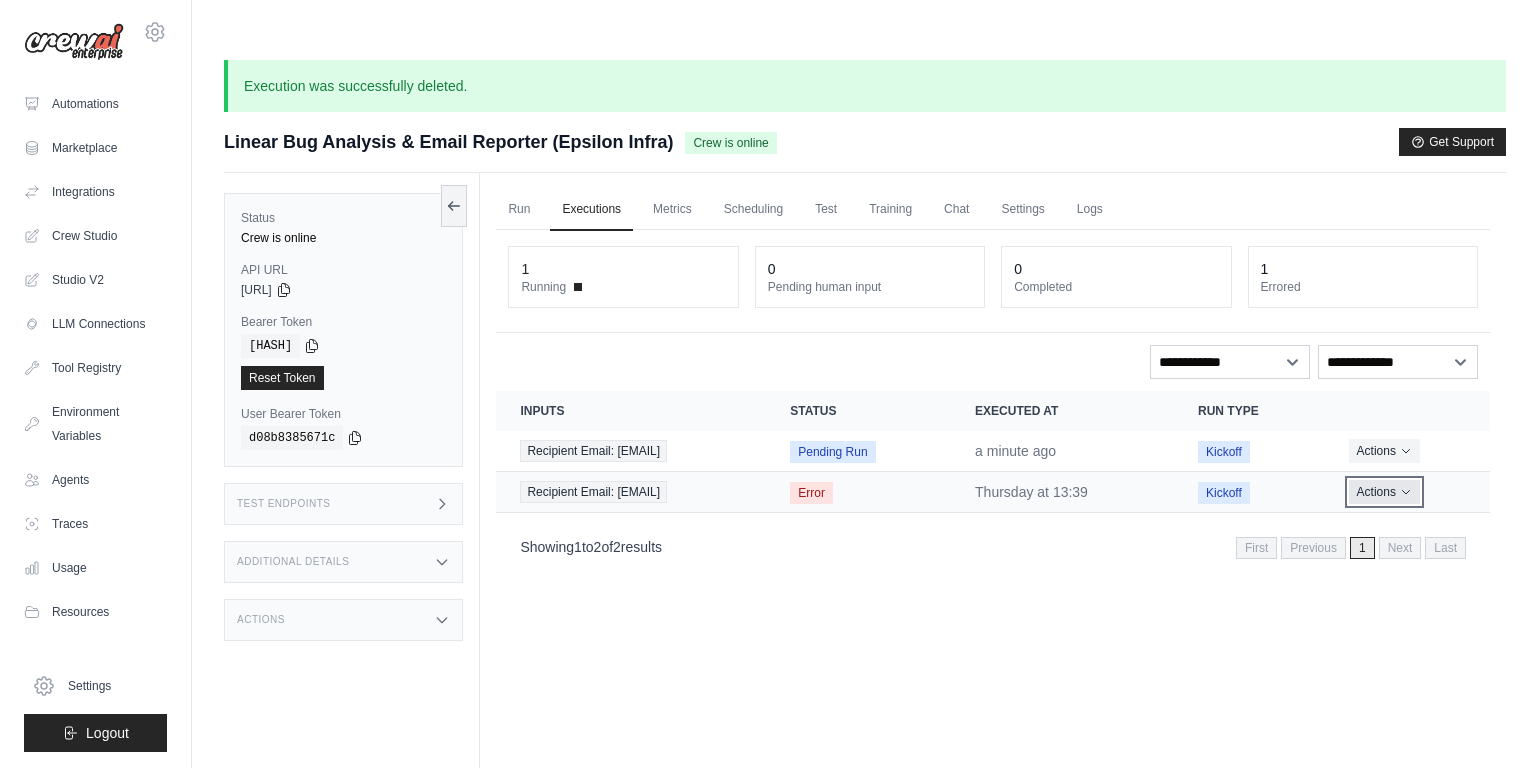 click 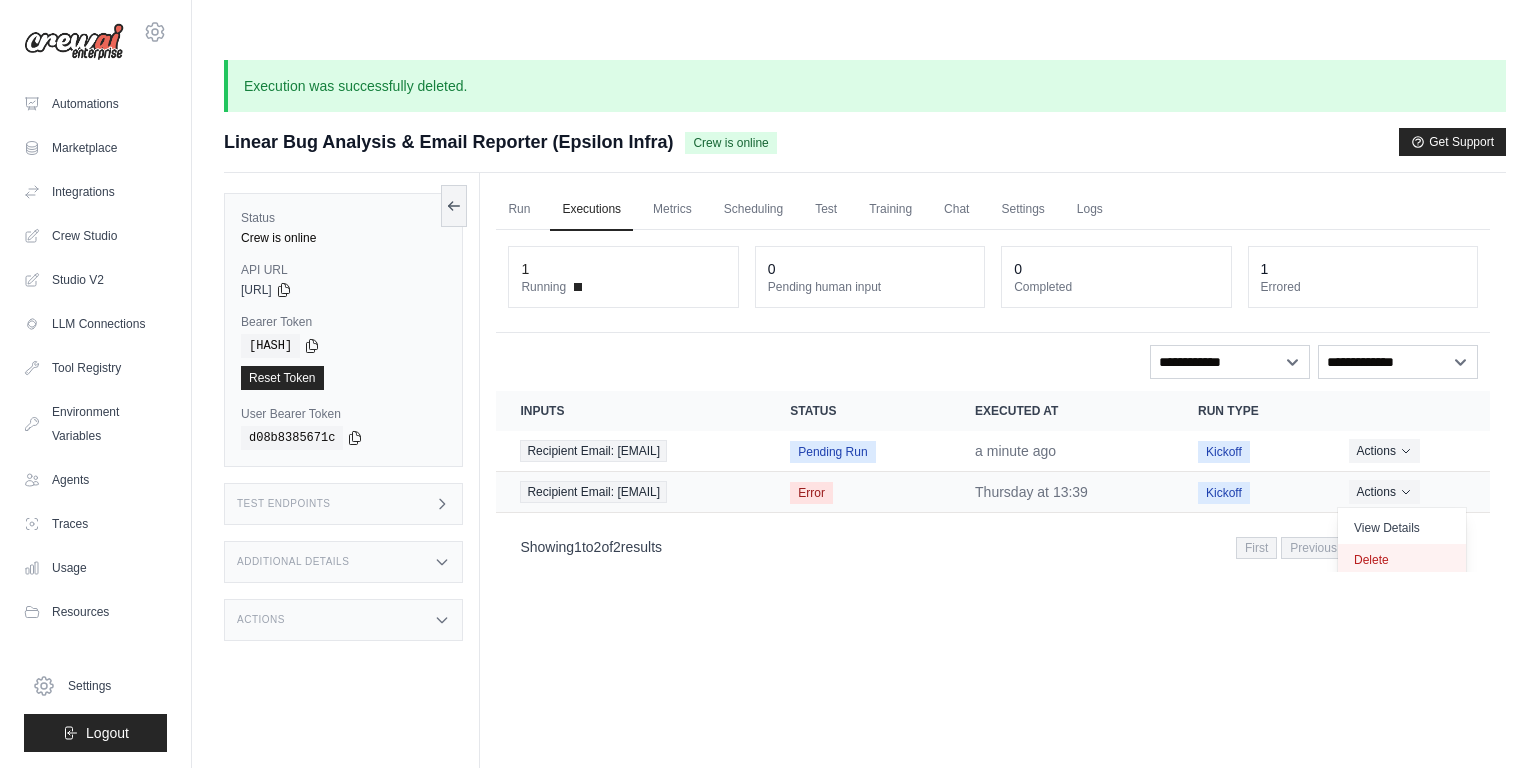 click on "Delete" at bounding box center (1402, 560) 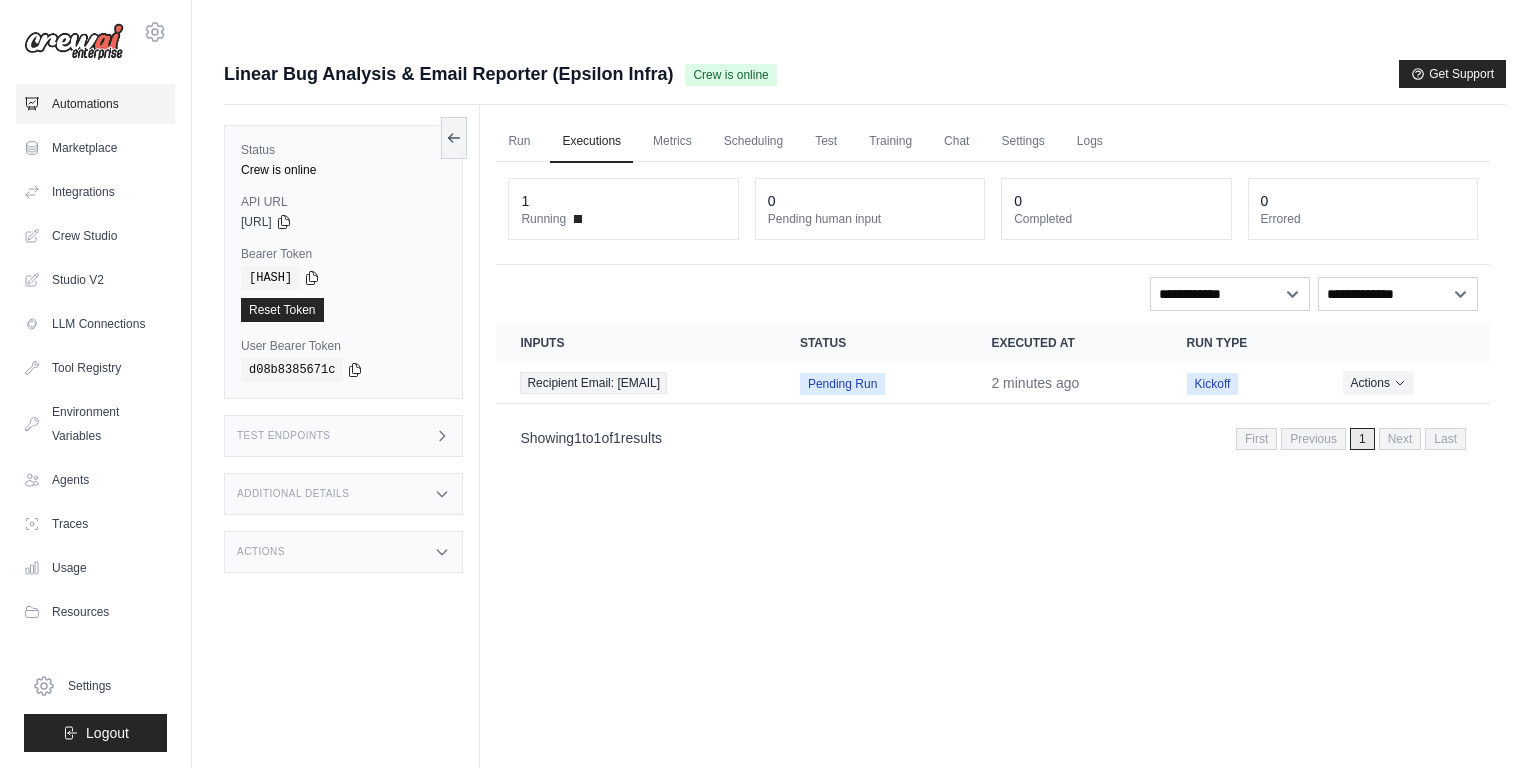 click on "Automations" at bounding box center [95, 104] 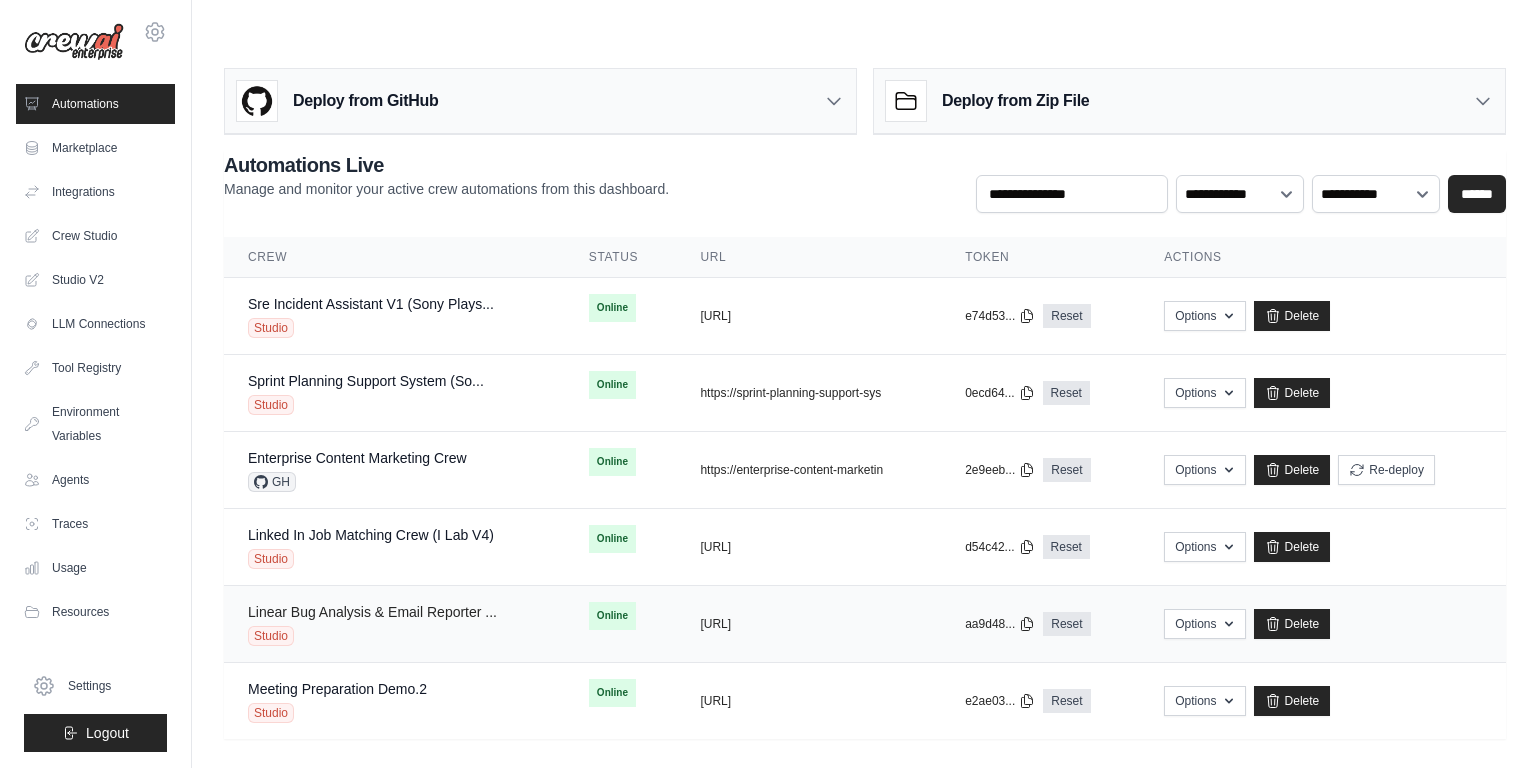 click on "Linear Bug Analysis & Email Reporter ..." at bounding box center (372, 612) 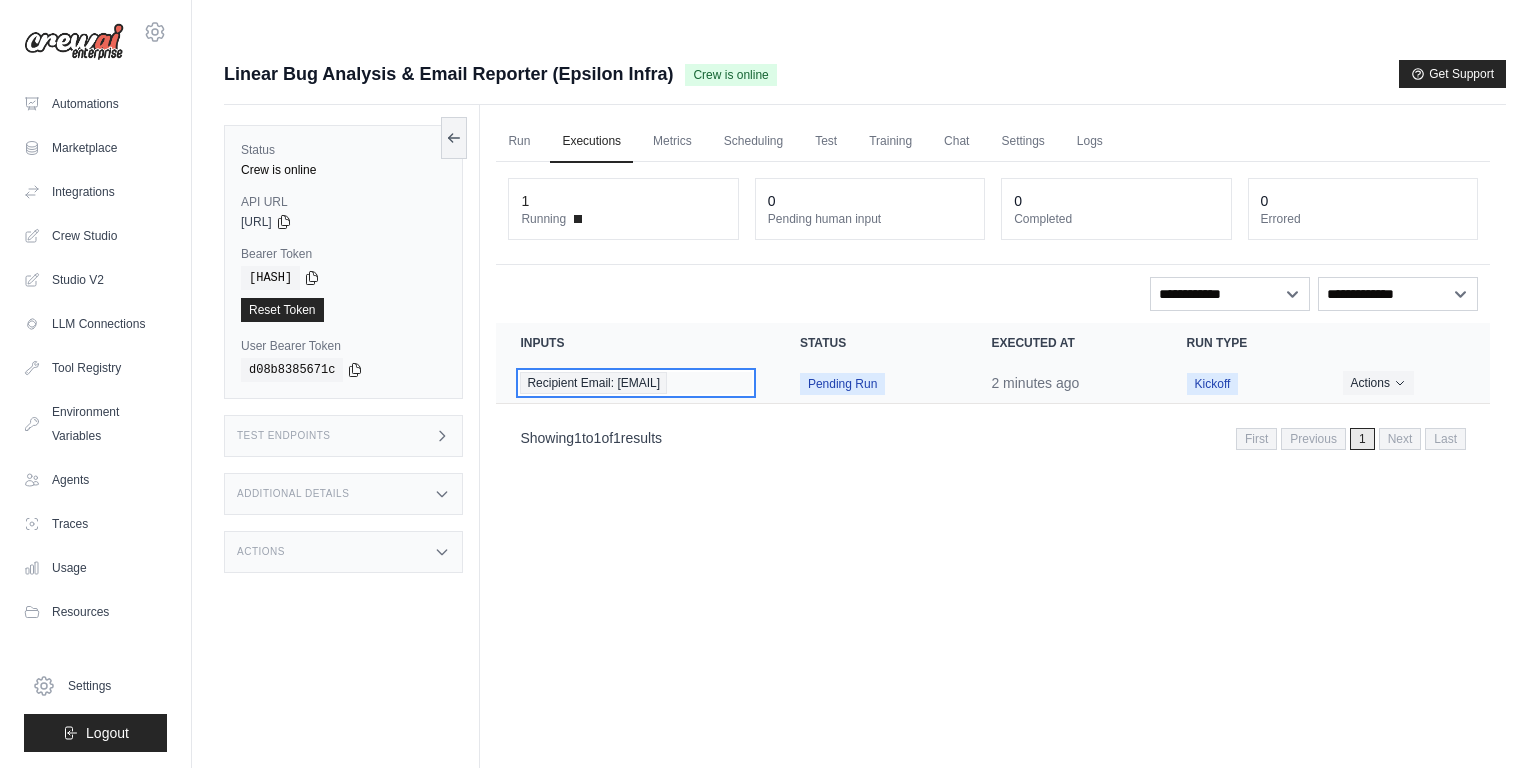 click on "Recipient Email:
chris@crewai.com" at bounding box center (636, 383) 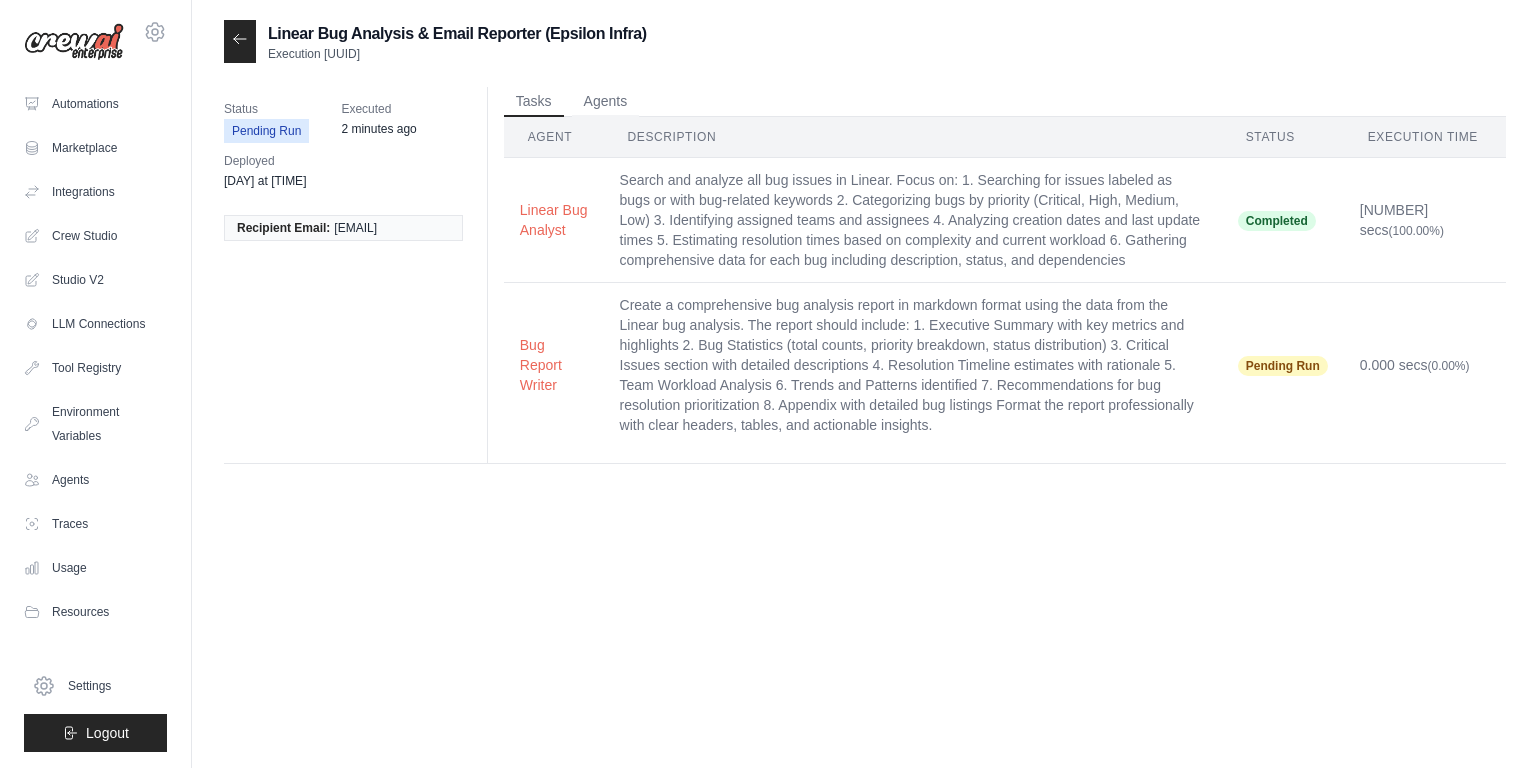 scroll, scrollTop: 0, scrollLeft: 0, axis: both 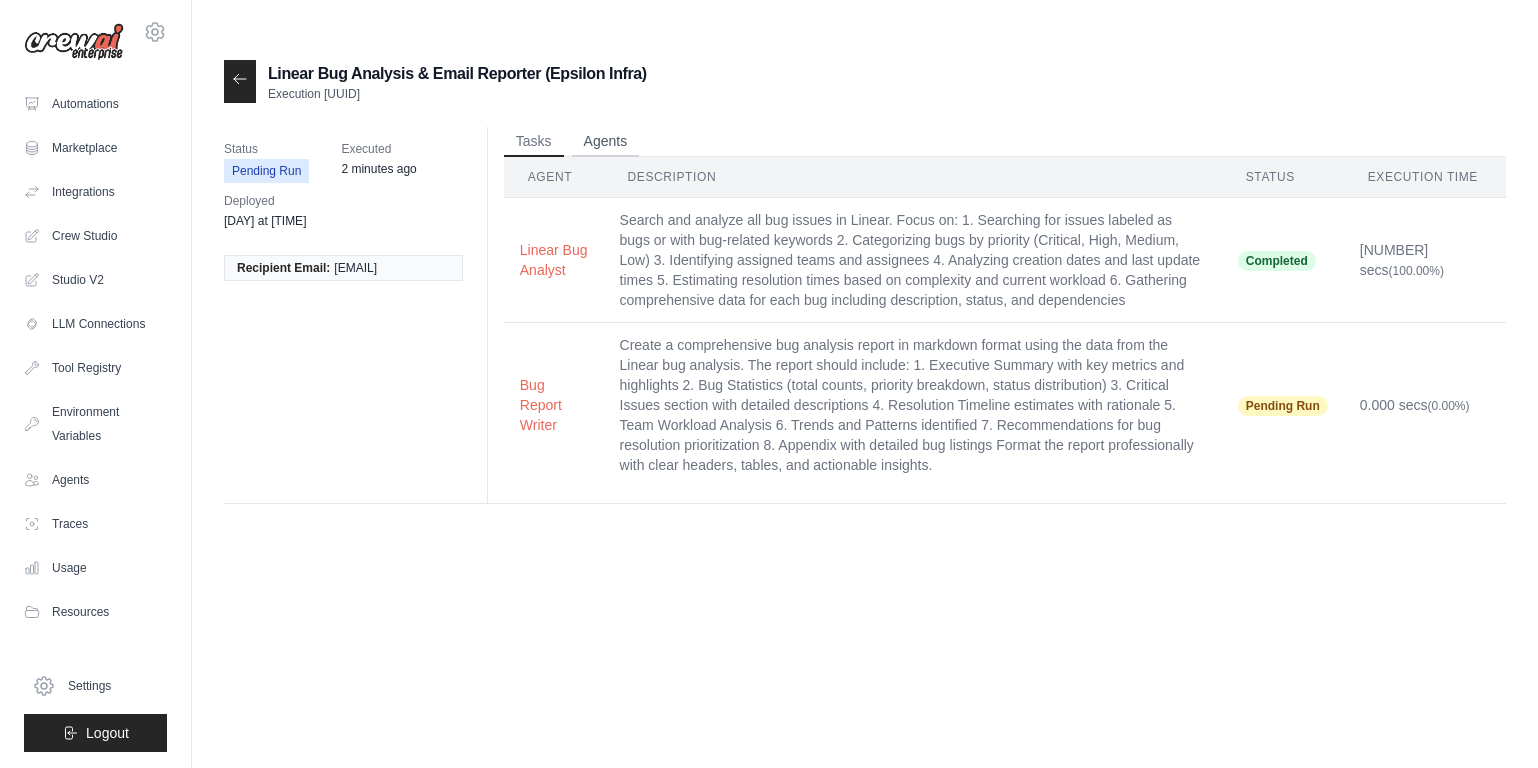 click on "Agents" at bounding box center [606, 142] 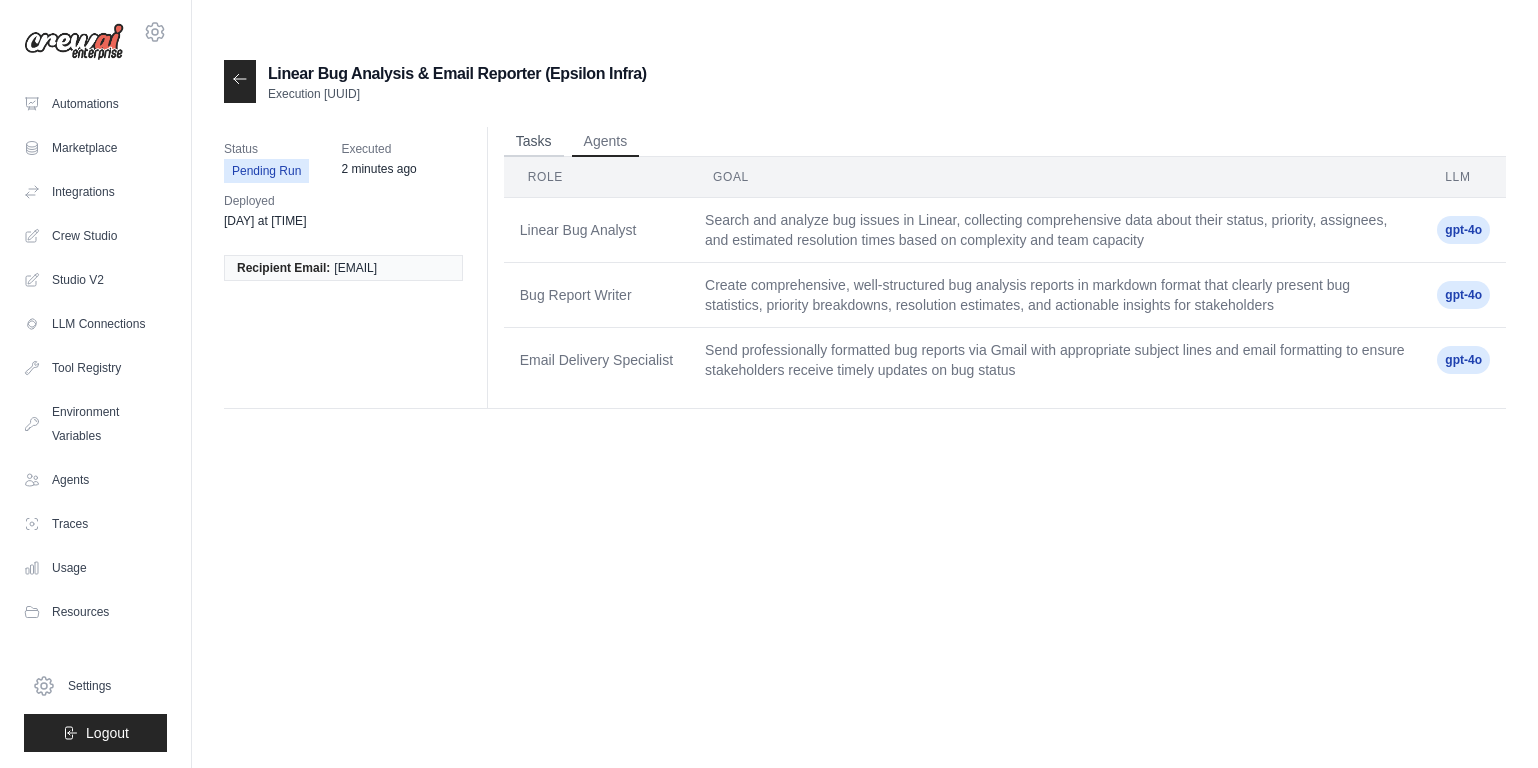 click on "Tasks" at bounding box center [534, 142] 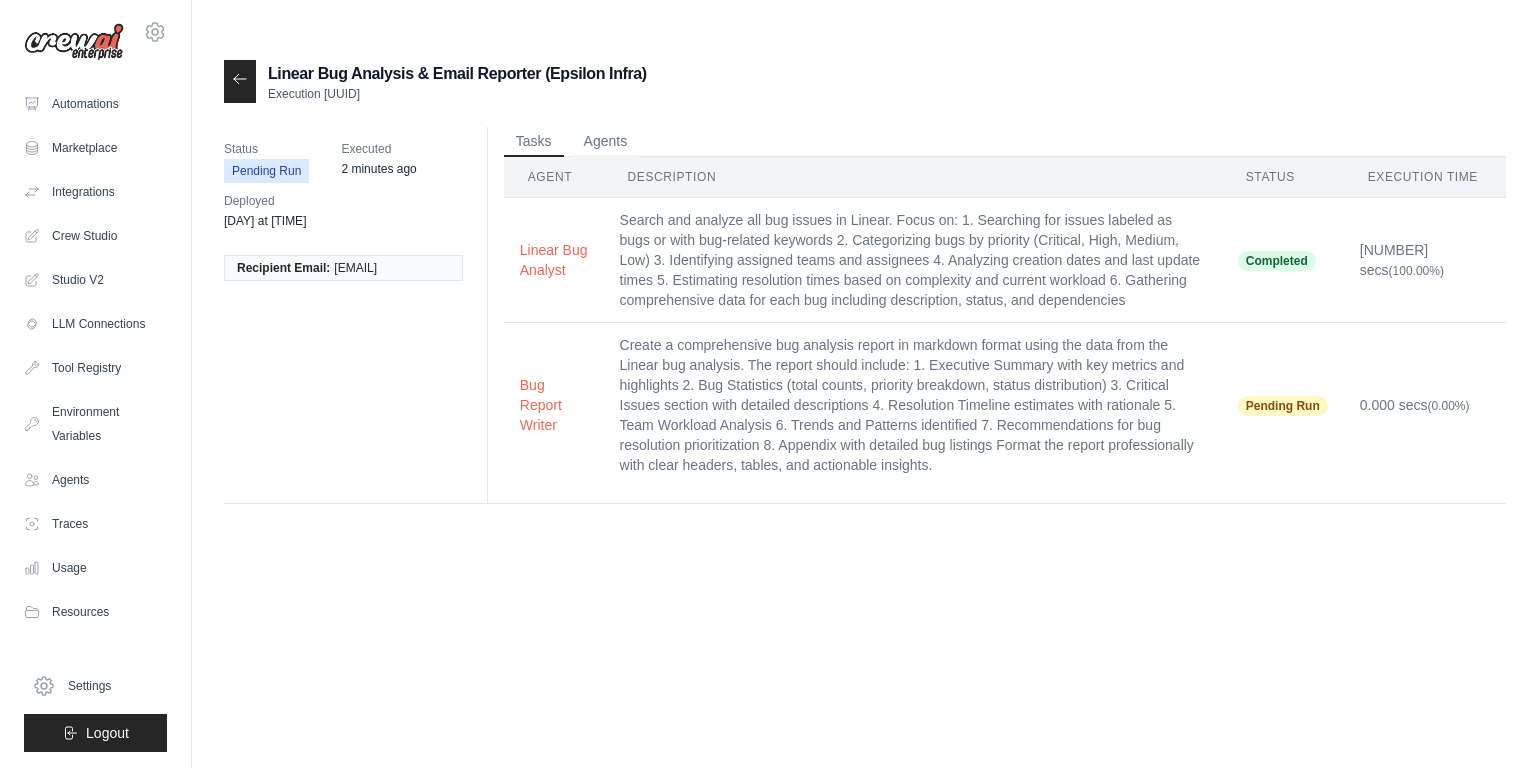 click at bounding box center (240, 81) 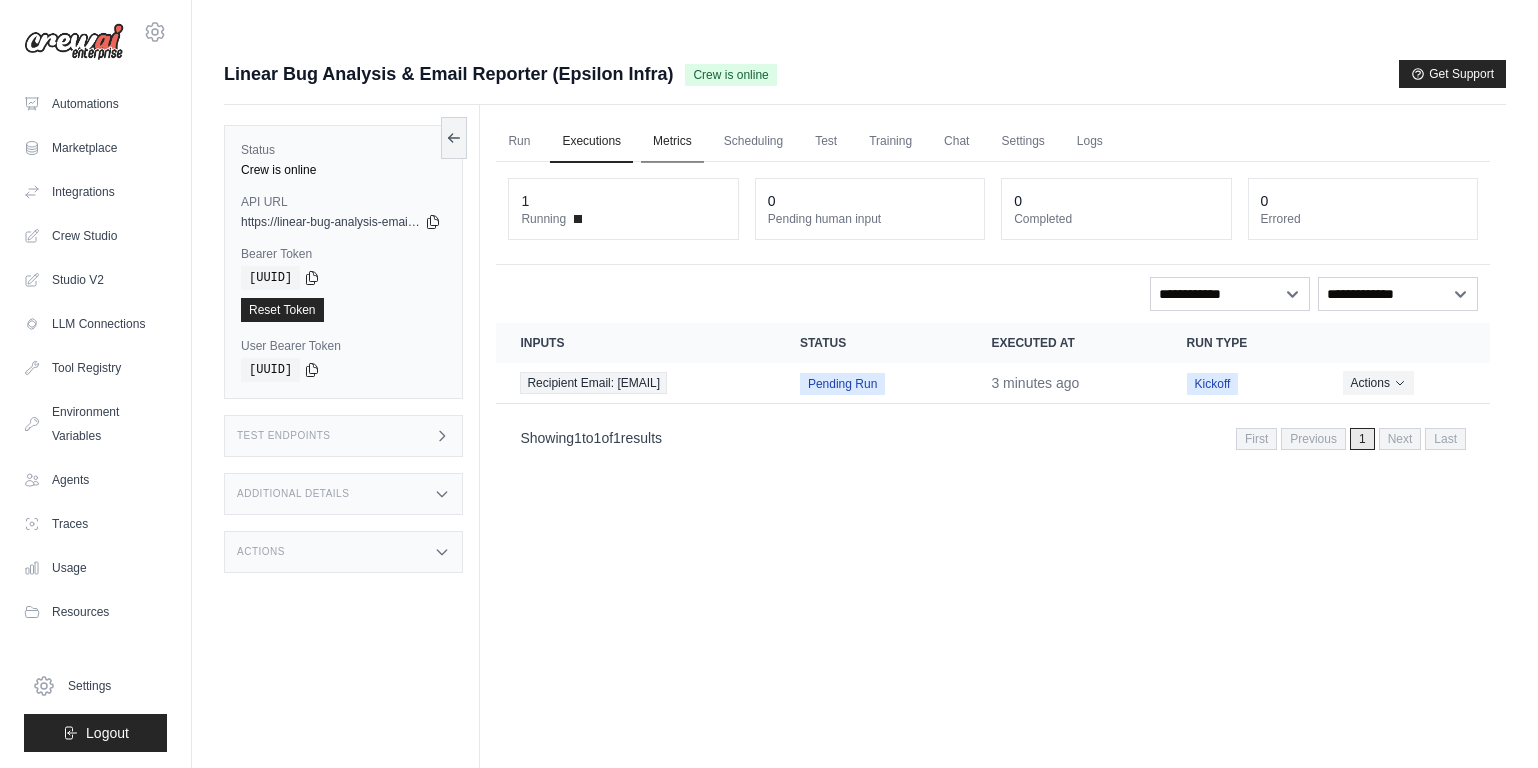 click on "Metrics" at bounding box center [672, 142] 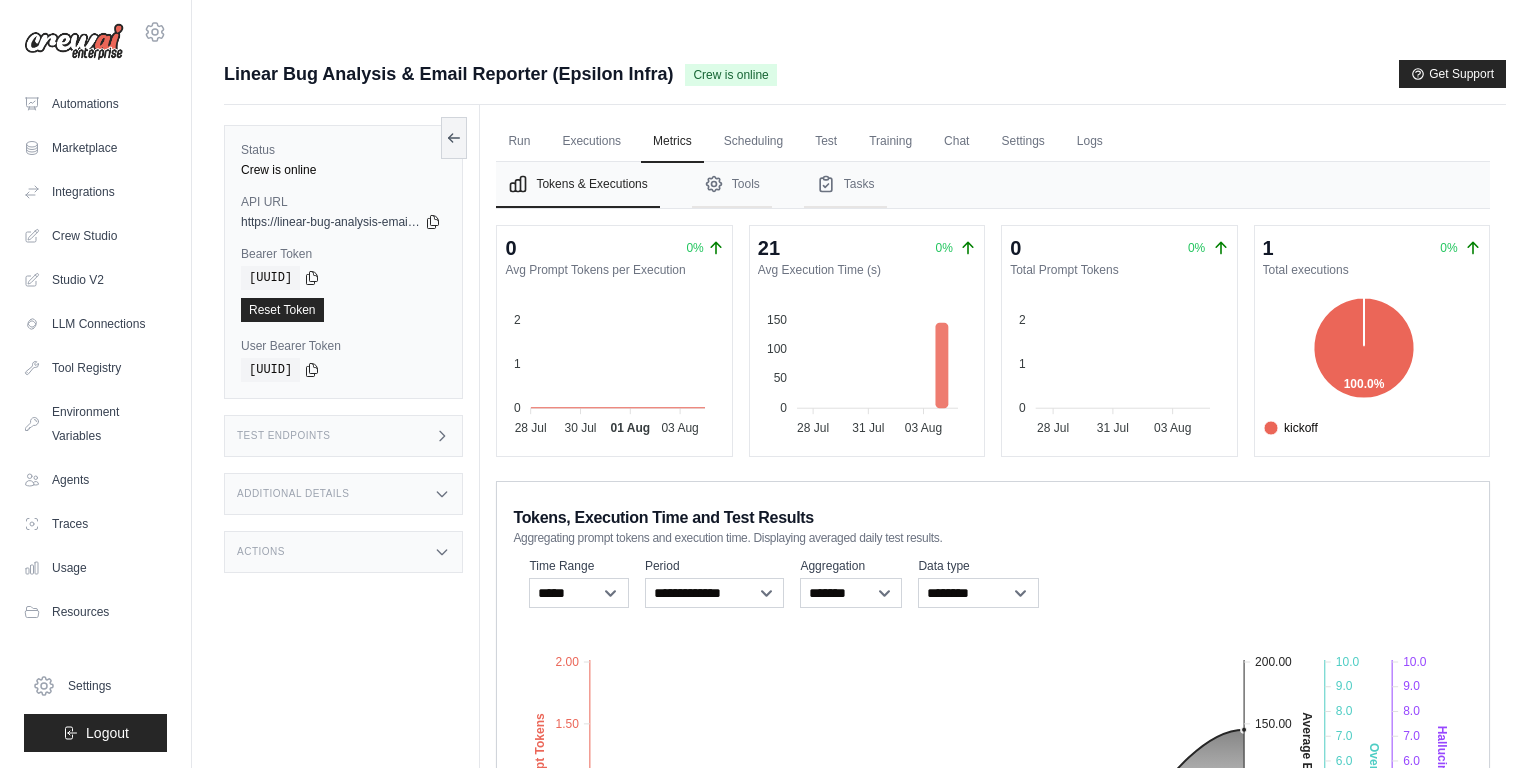 scroll, scrollTop: 242, scrollLeft: 0, axis: vertical 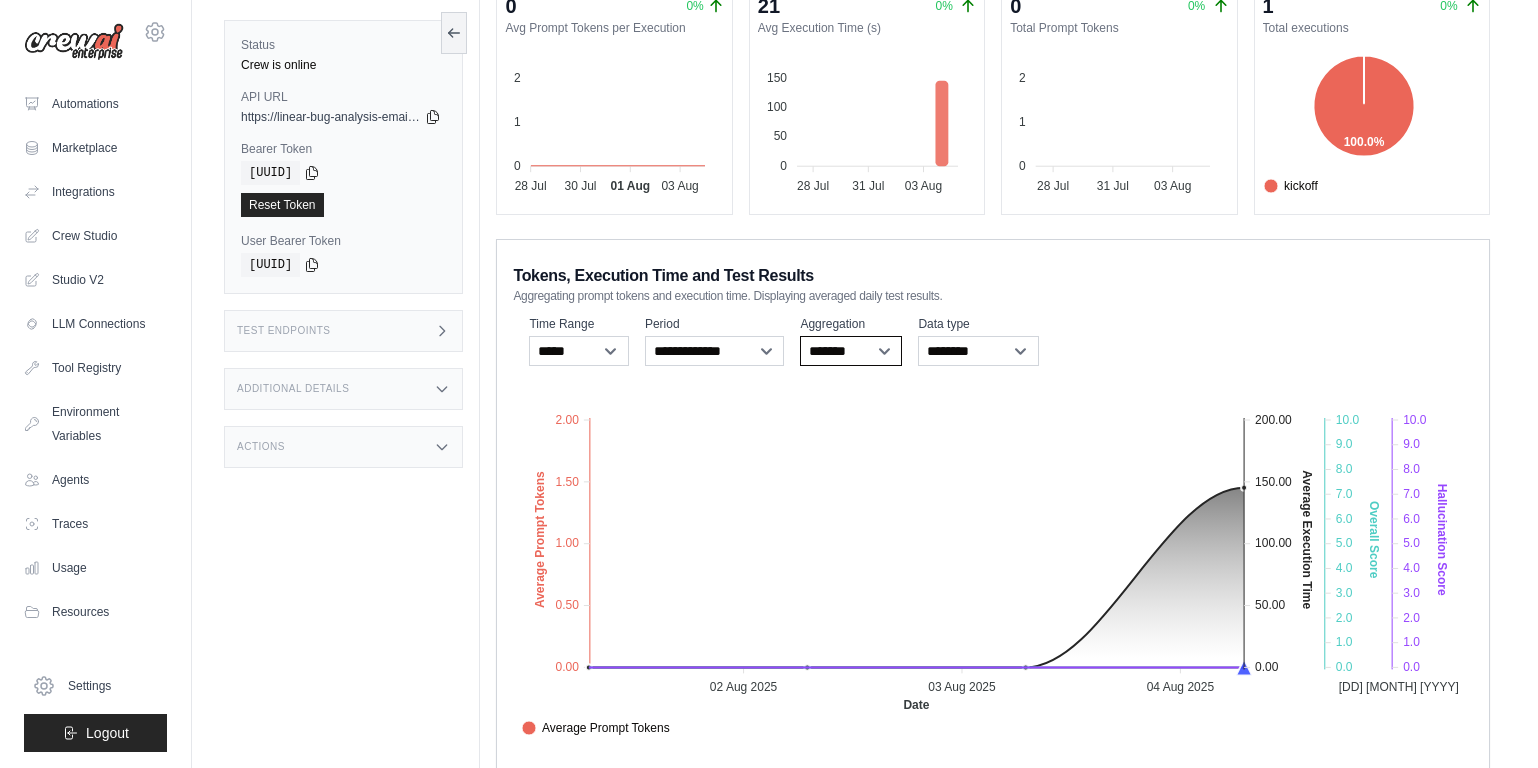 click on "*******
*****" at bounding box center [851, 351] 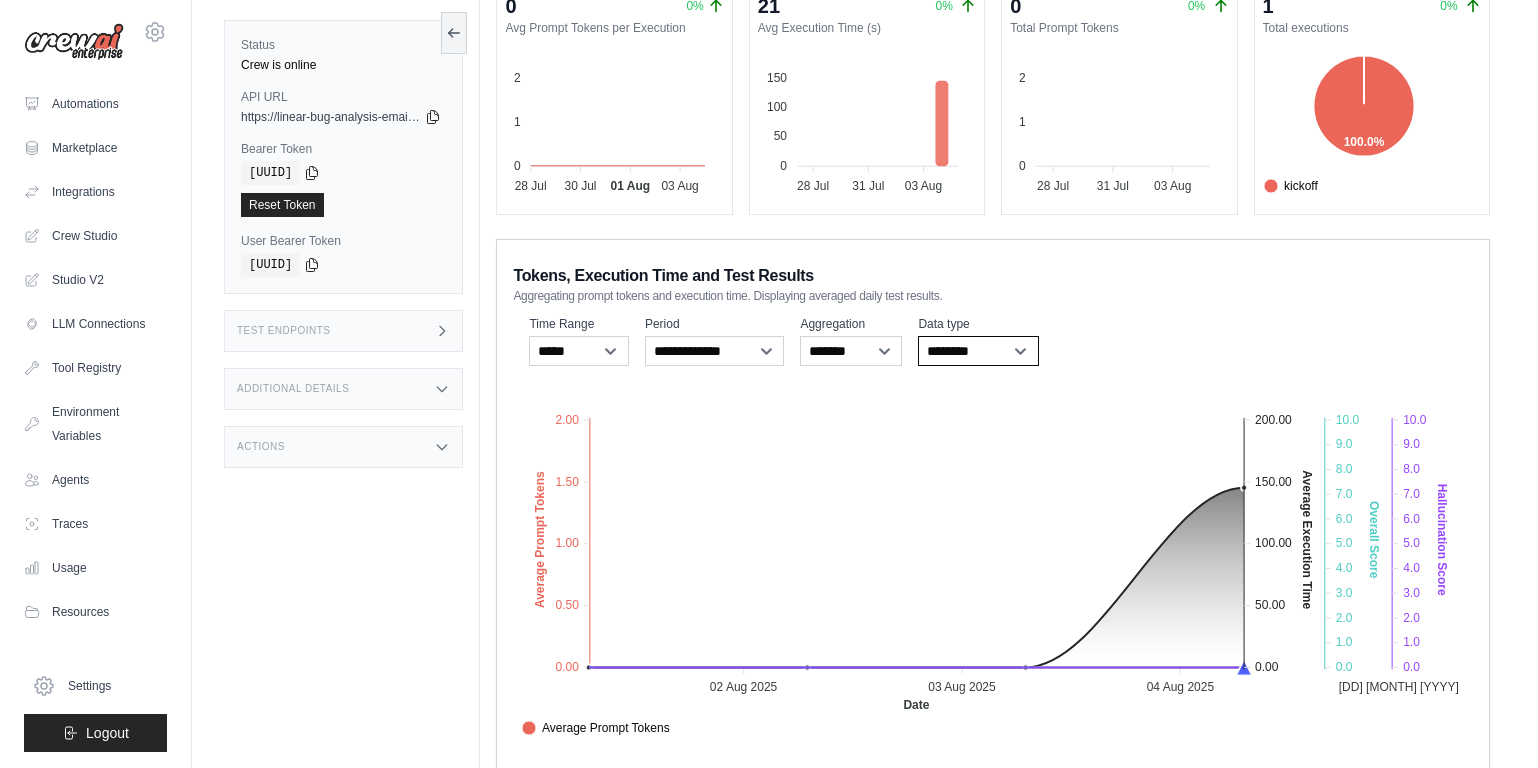 click on "**********" at bounding box center (978, 351) 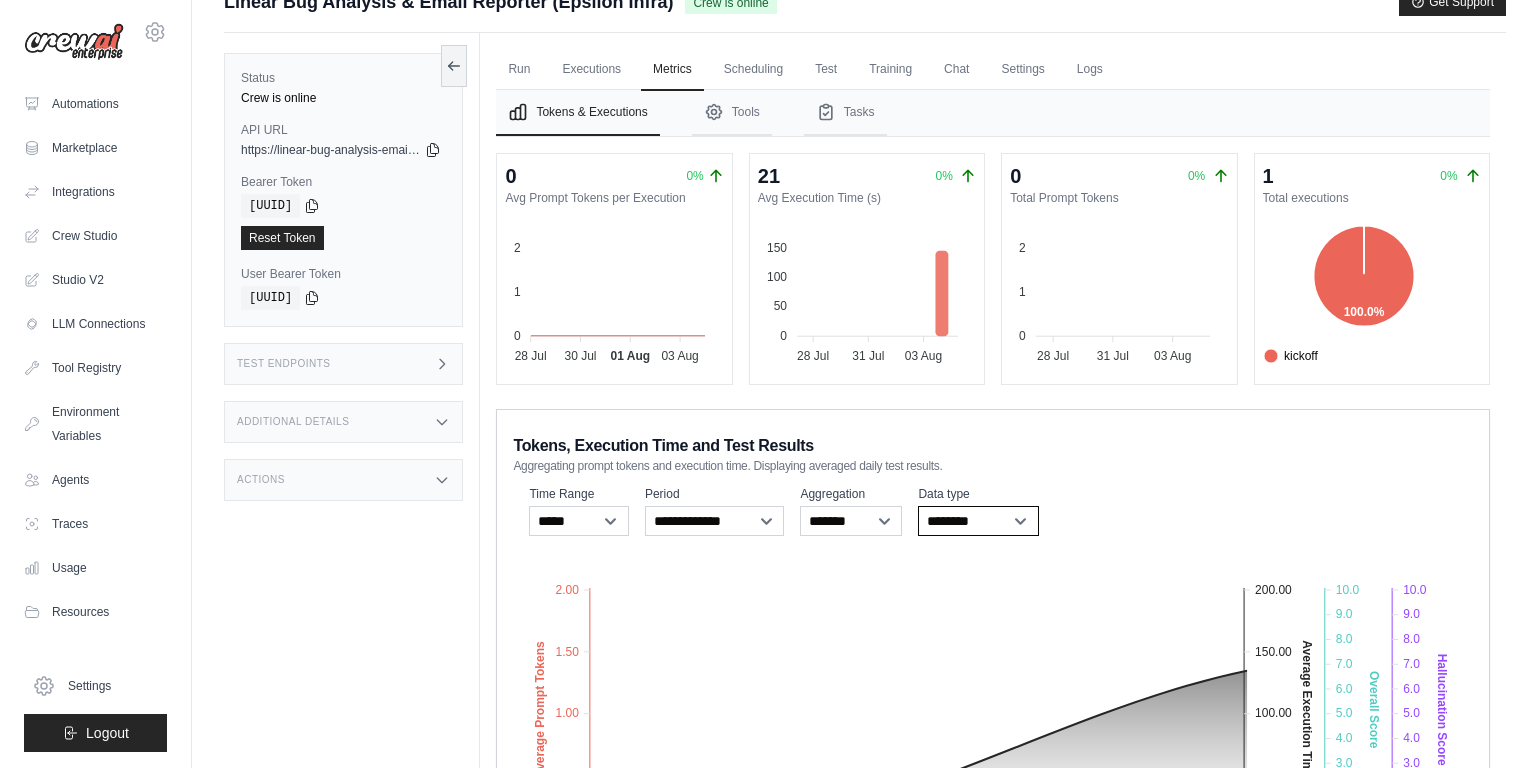 scroll, scrollTop: 0, scrollLeft: 0, axis: both 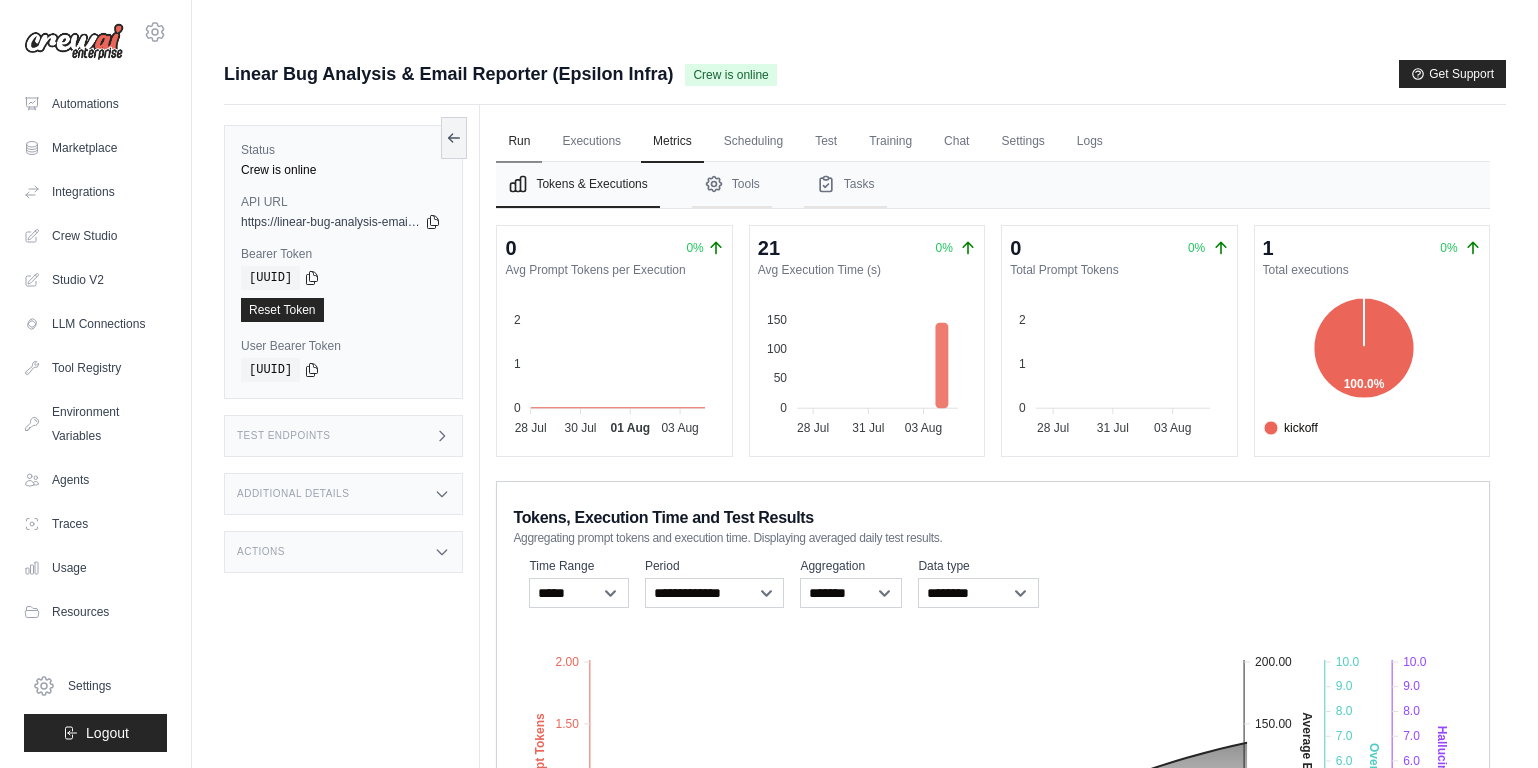 click on "Run" at bounding box center (519, 142) 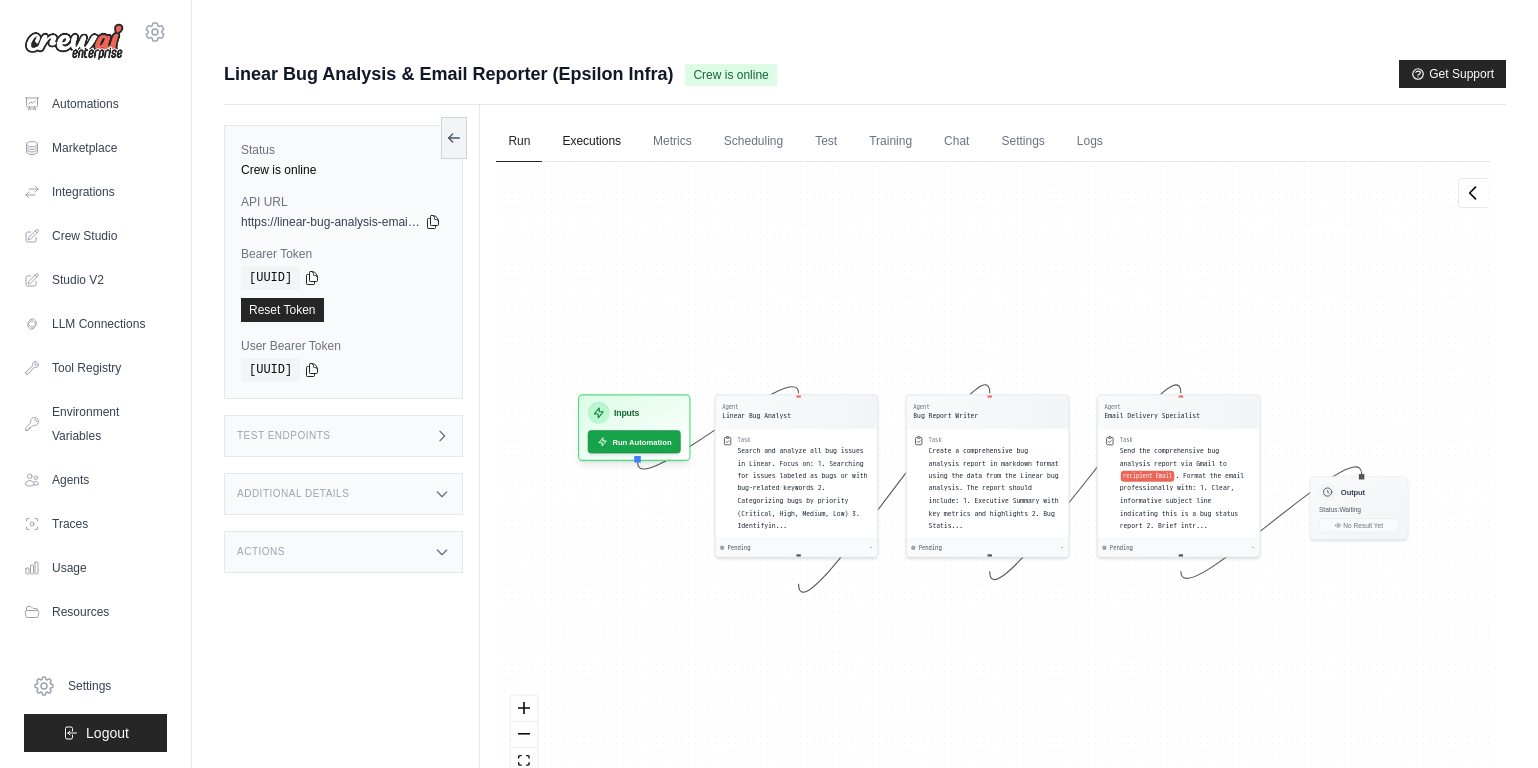 click on "Executions" at bounding box center (591, 142) 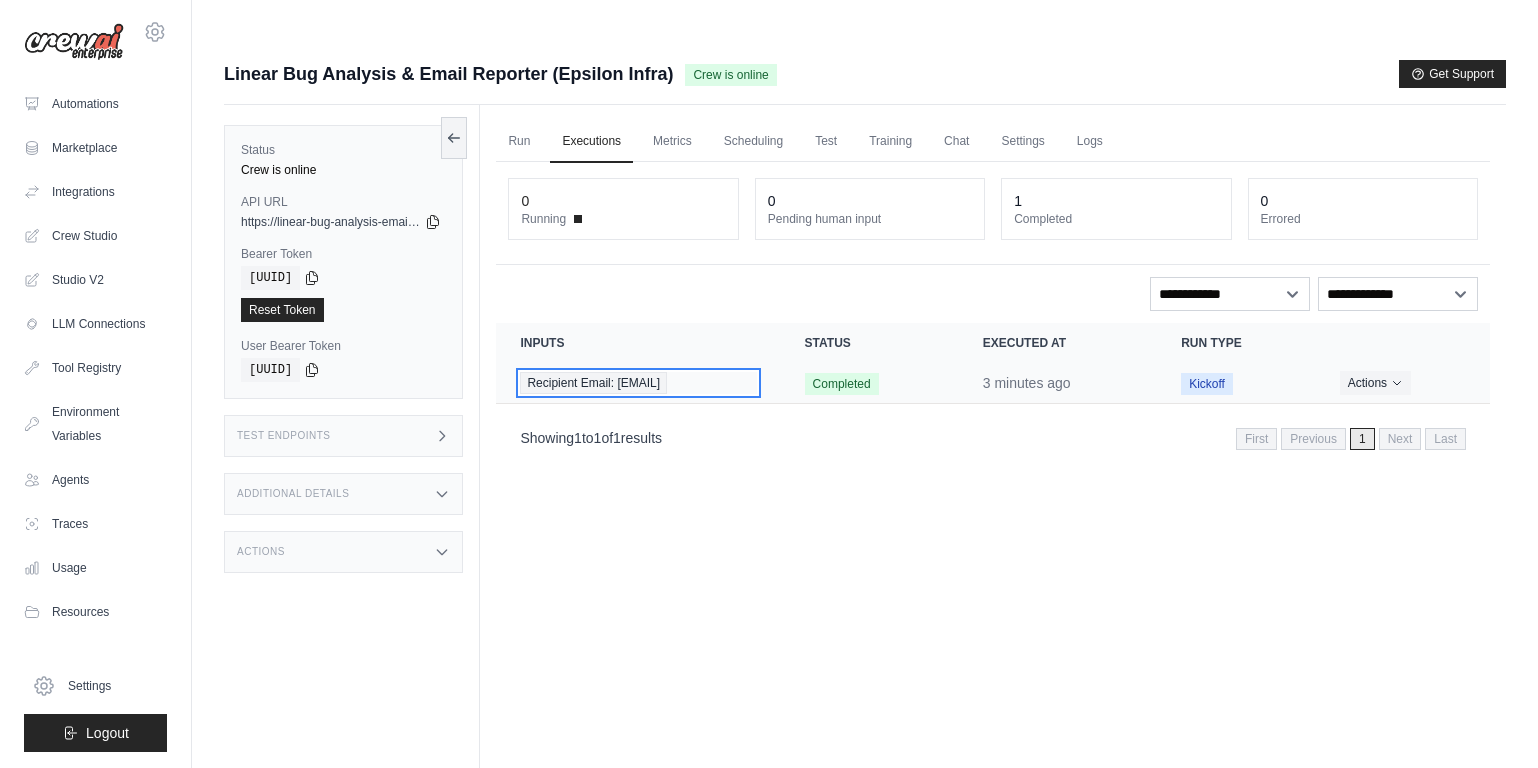 click on "Recipient Email:
chris@crewai.com" at bounding box center (638, 383) 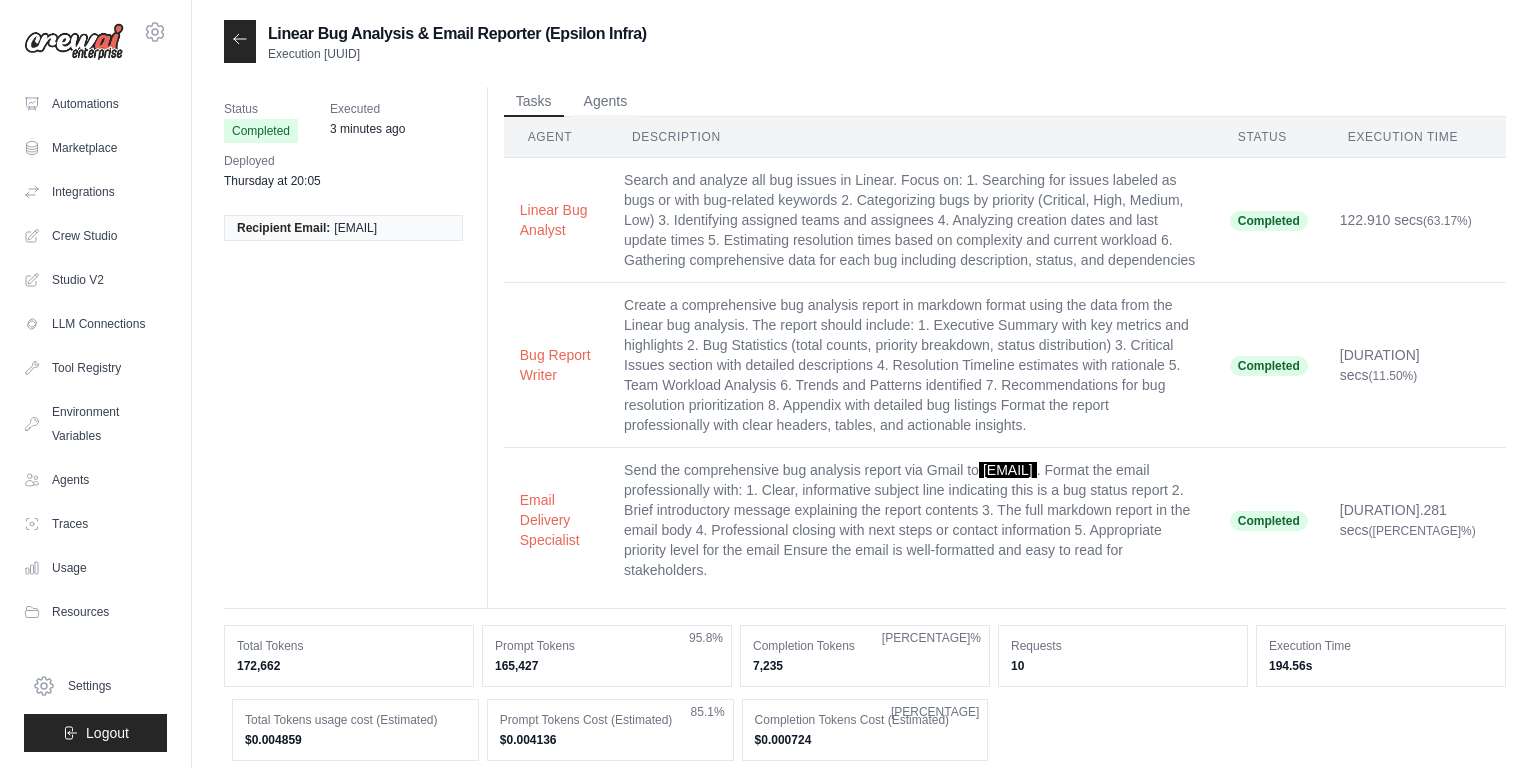 scroll, scrollTop: 0, scrollLeft: 0, axis: both 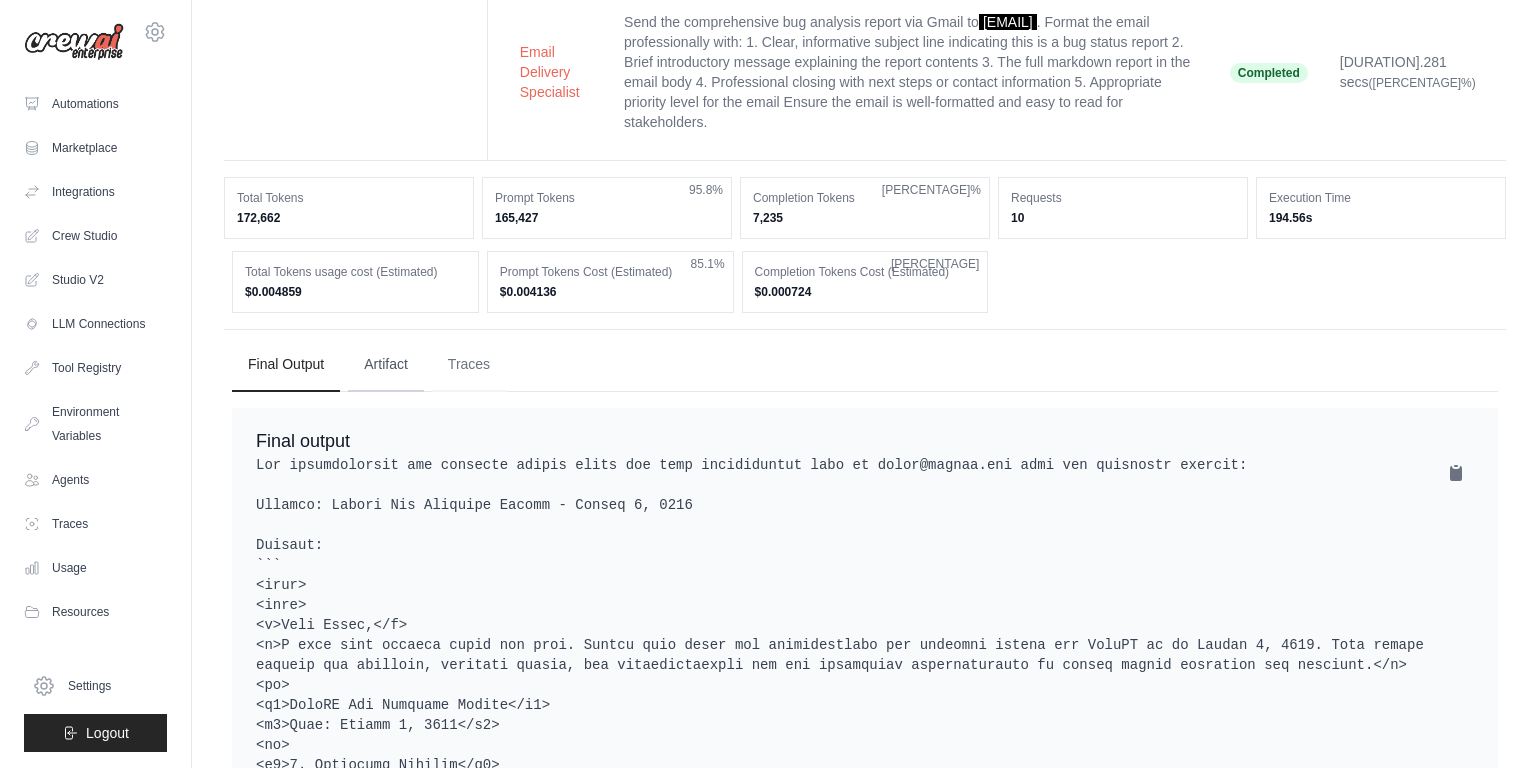 click on "Artifact" at bounding box center [386, 365] 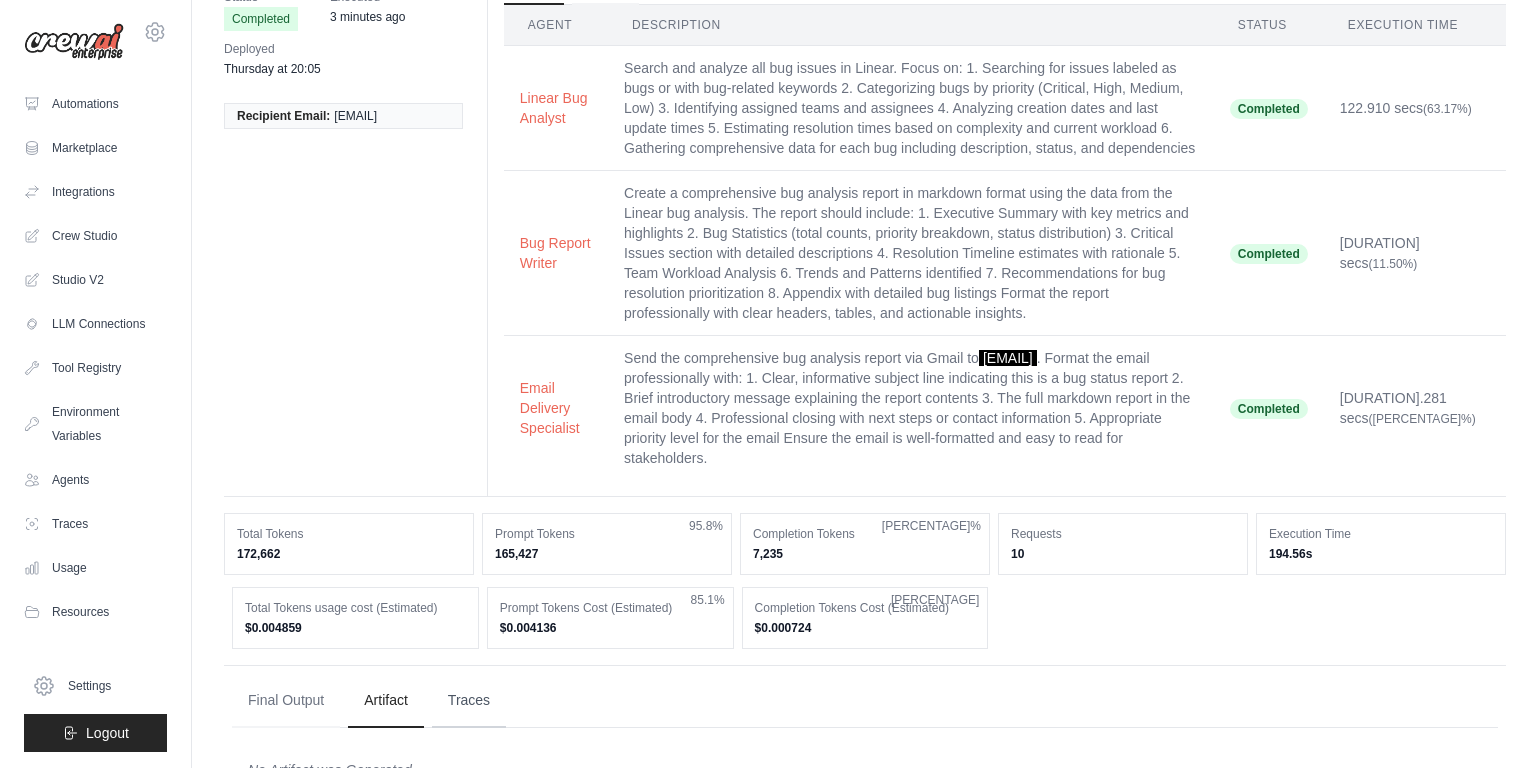 click on "Traces" at bounding box center (469, 701) 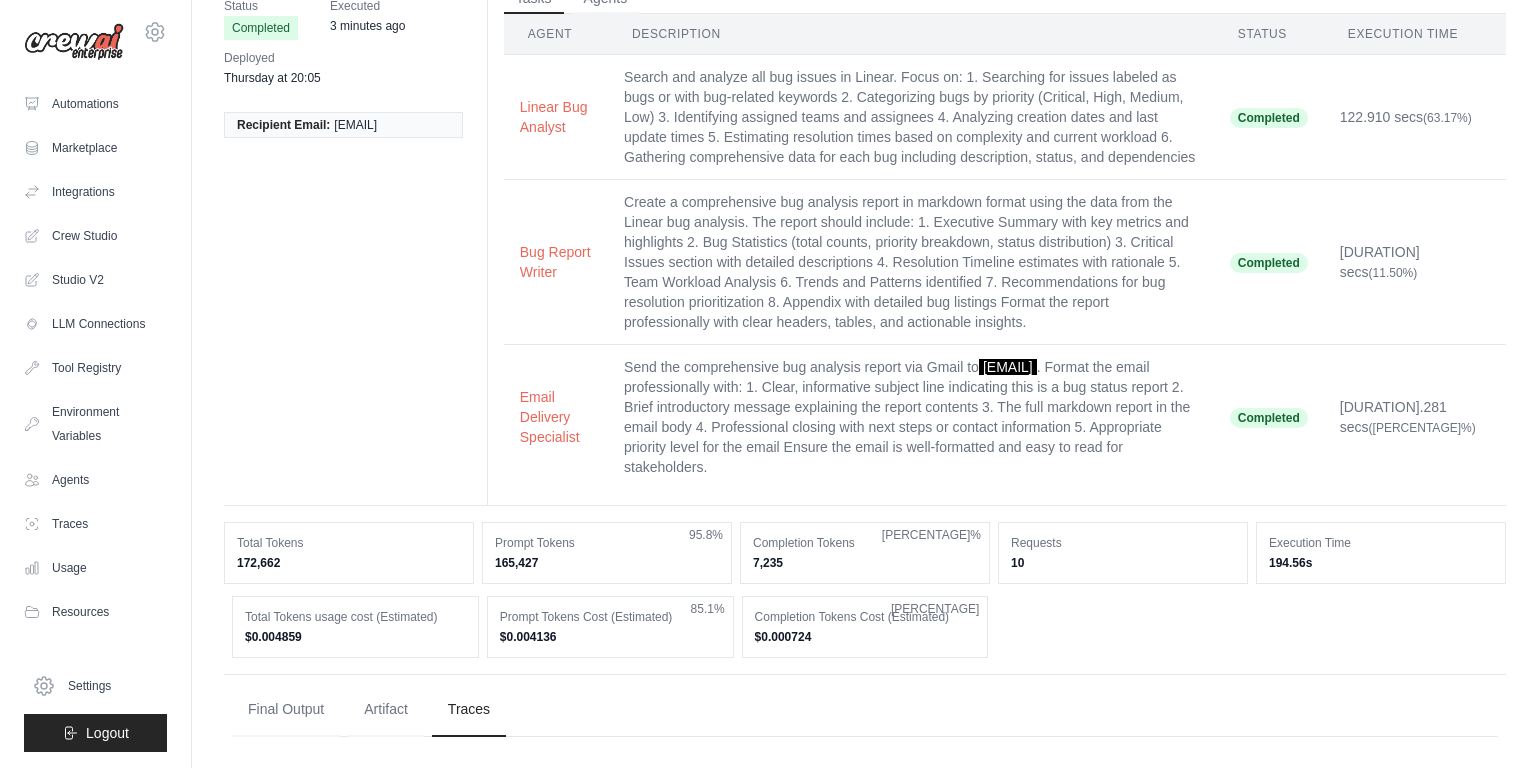 scroll, scrollTop: 0, scrollLeft: 0, axis: both 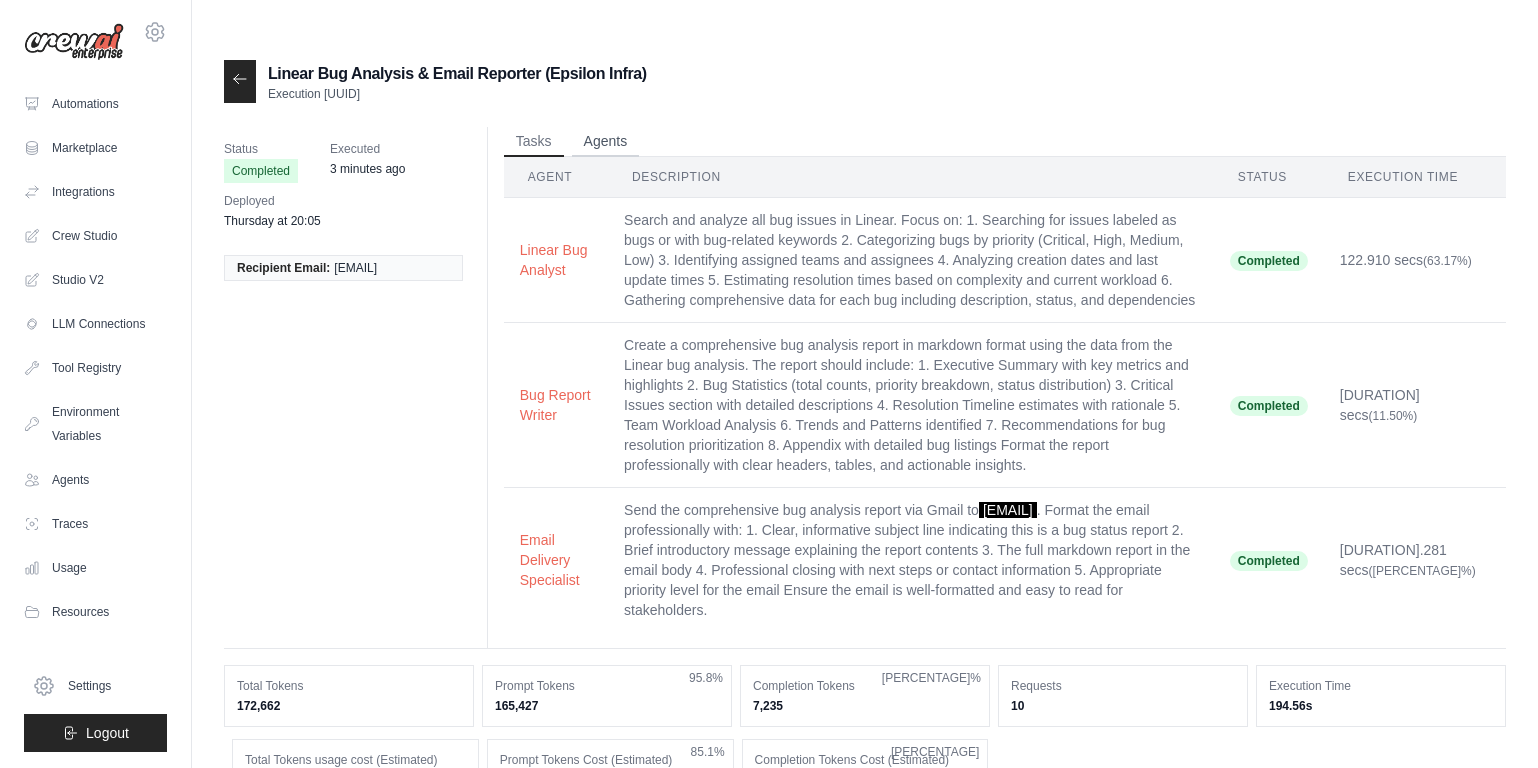 click on "Agents" at bounding box center [606, 142] 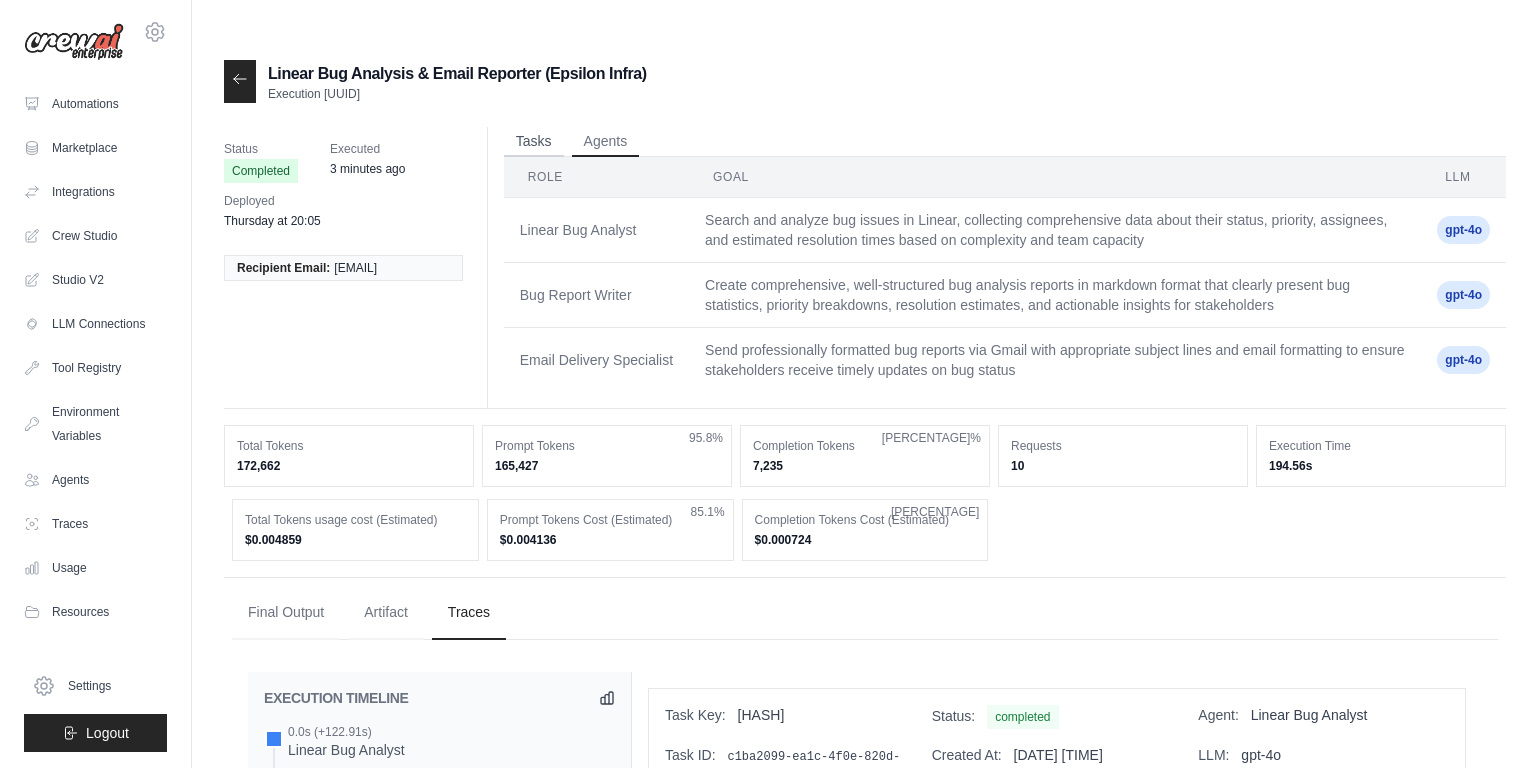 click on "Tasks" at bounding box center [534, 142] 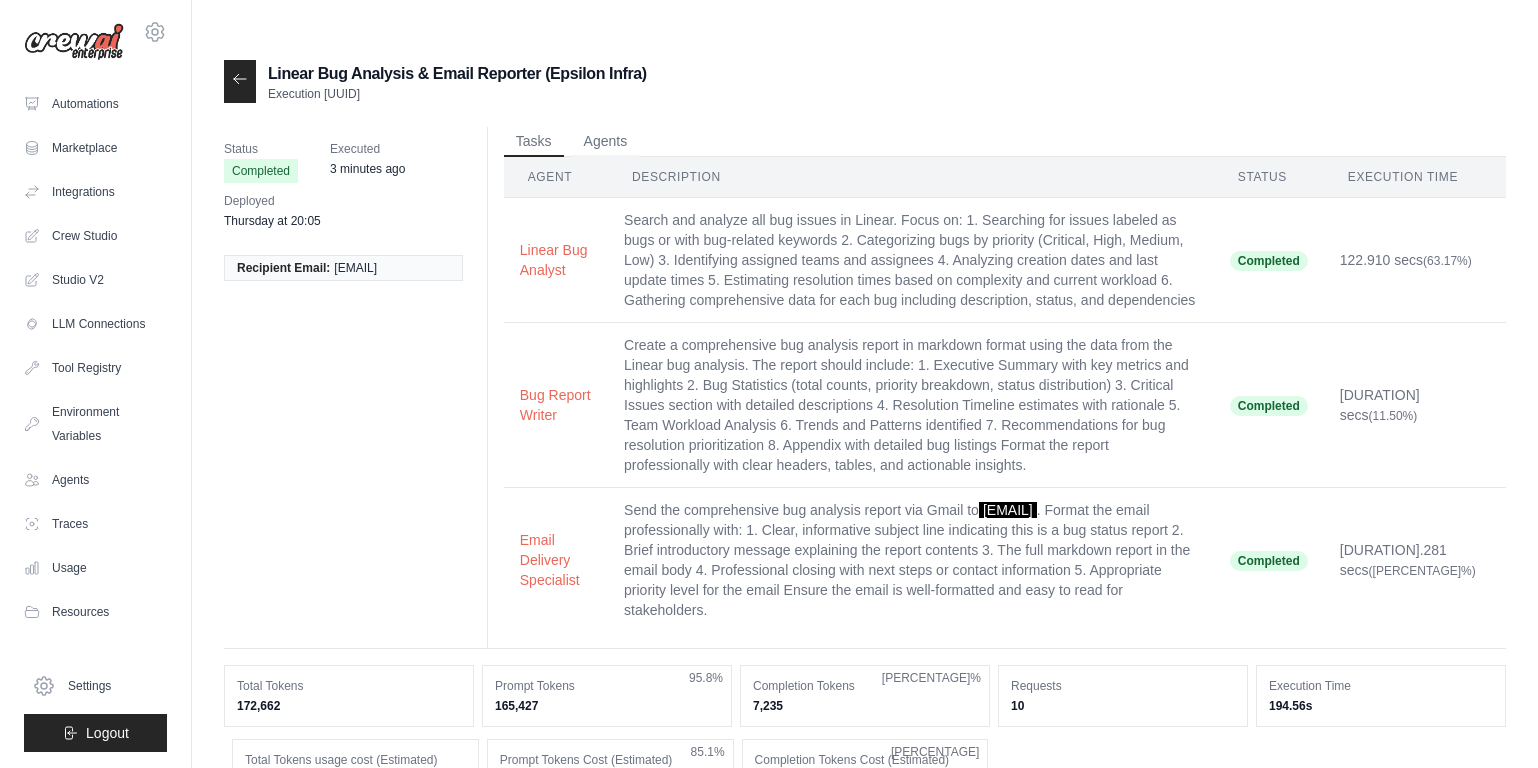 click 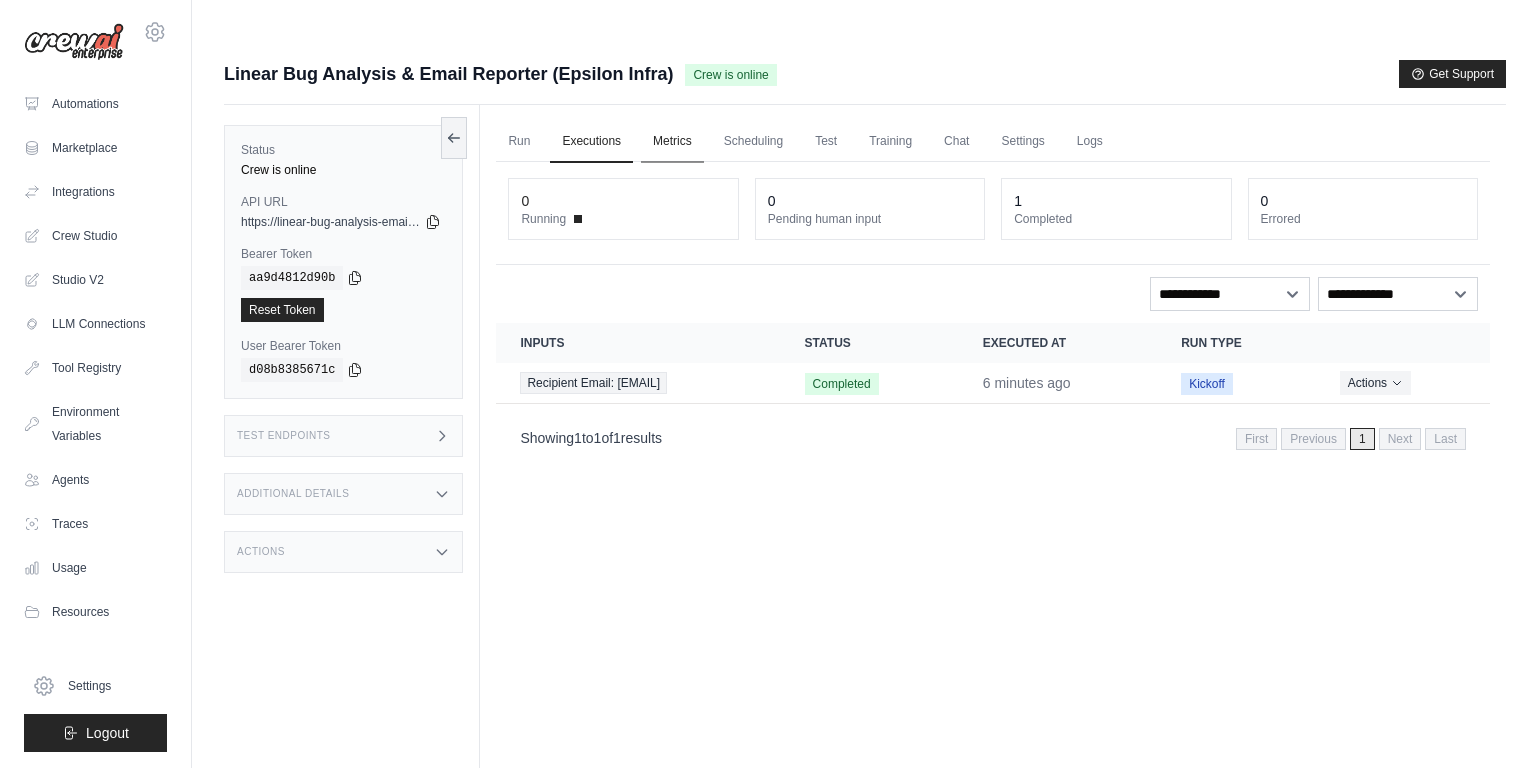 click on "Metrics" at bounding box center [672, 142] 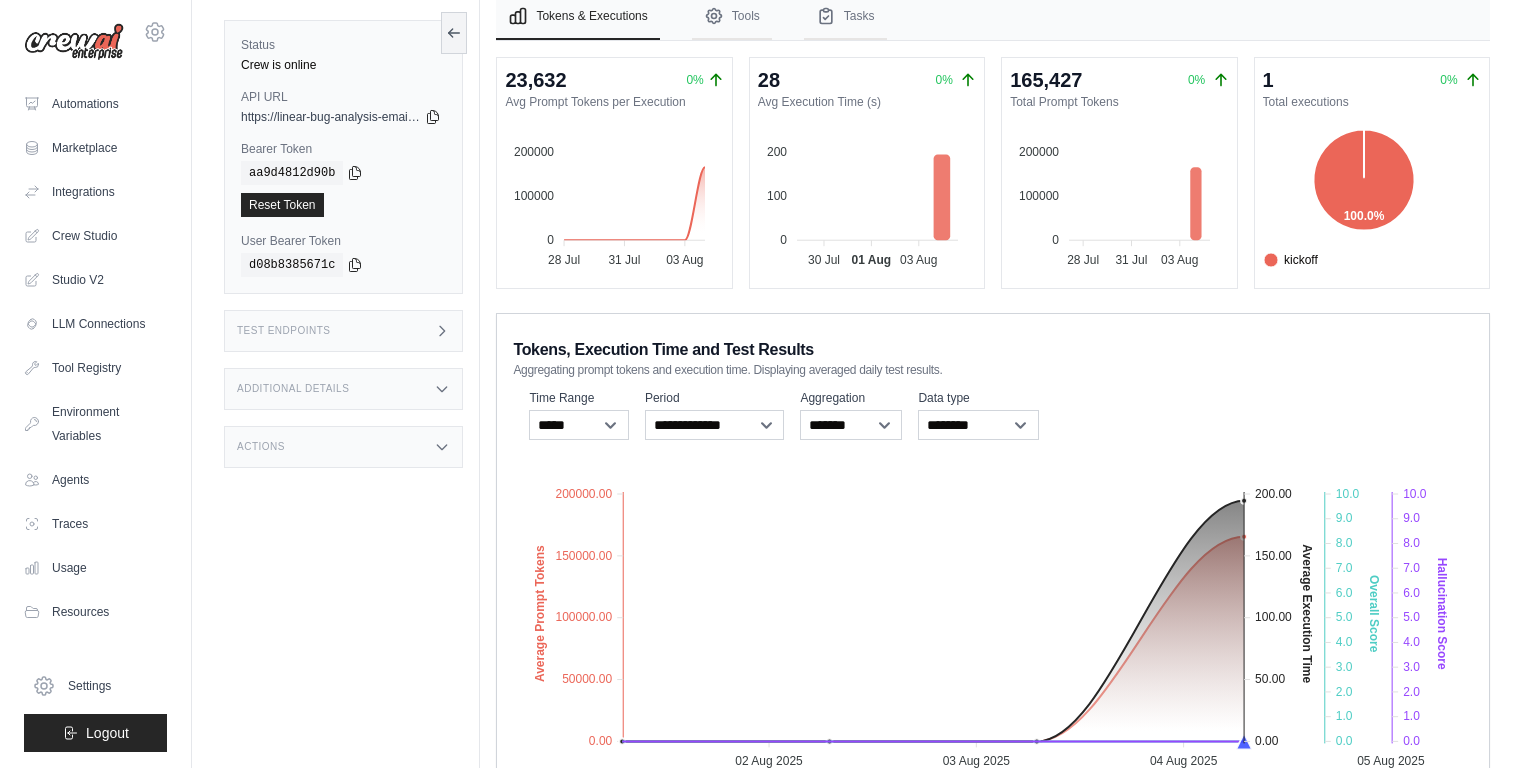 scroll, scrollTop: 0, scrollLeft: 0, axis: both 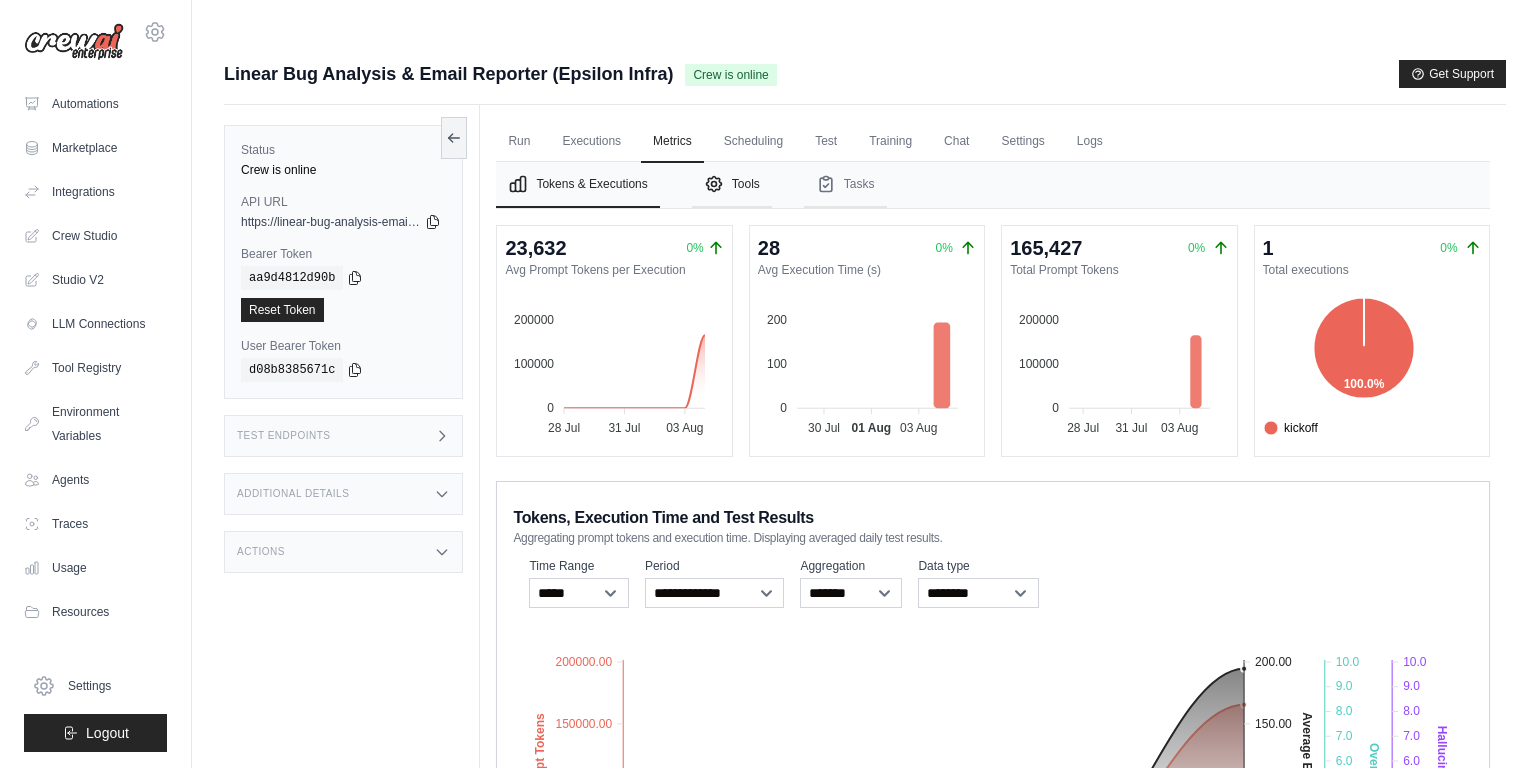click 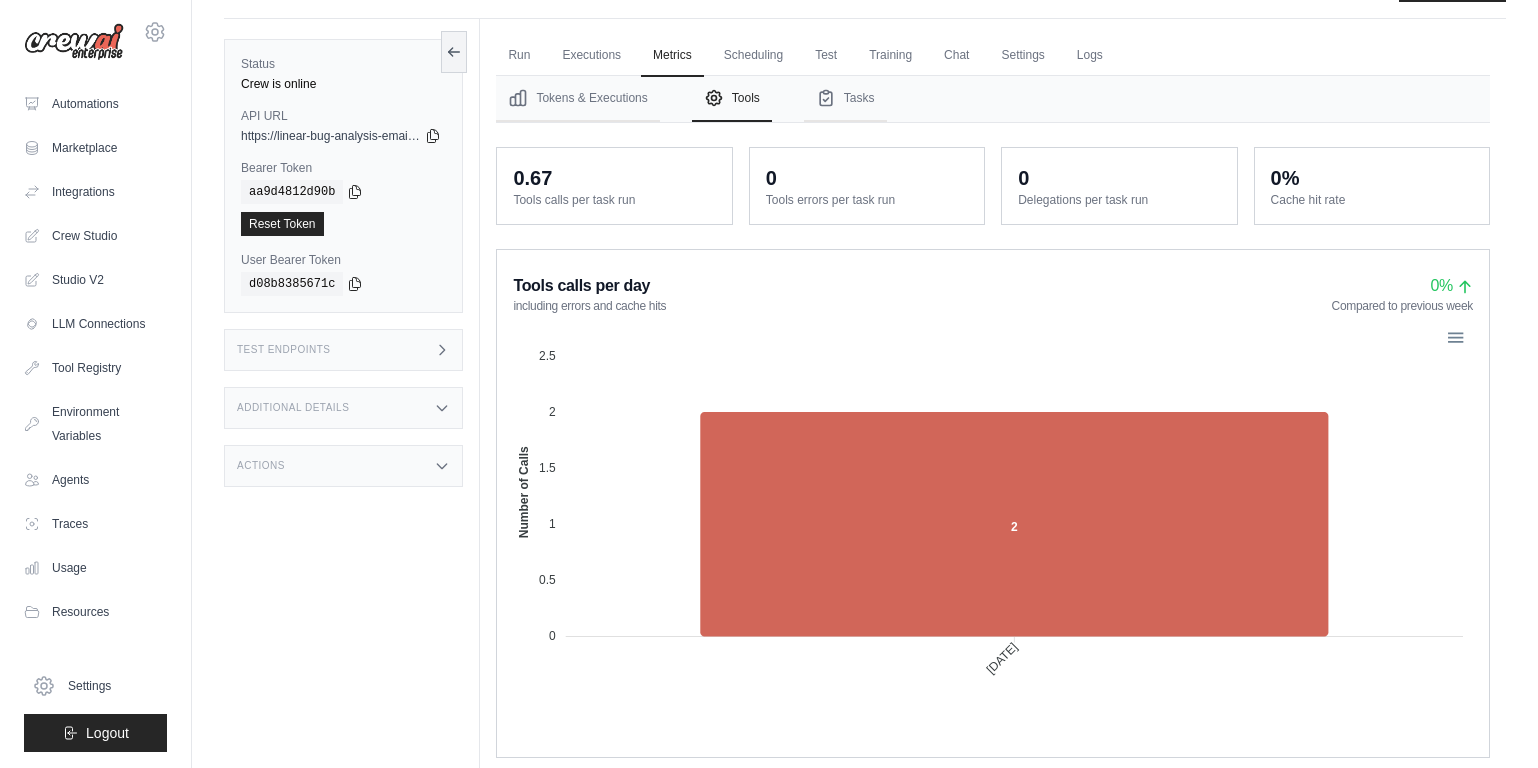 scroll, scrollTop: 0, scrollLeft: 0, axis: both 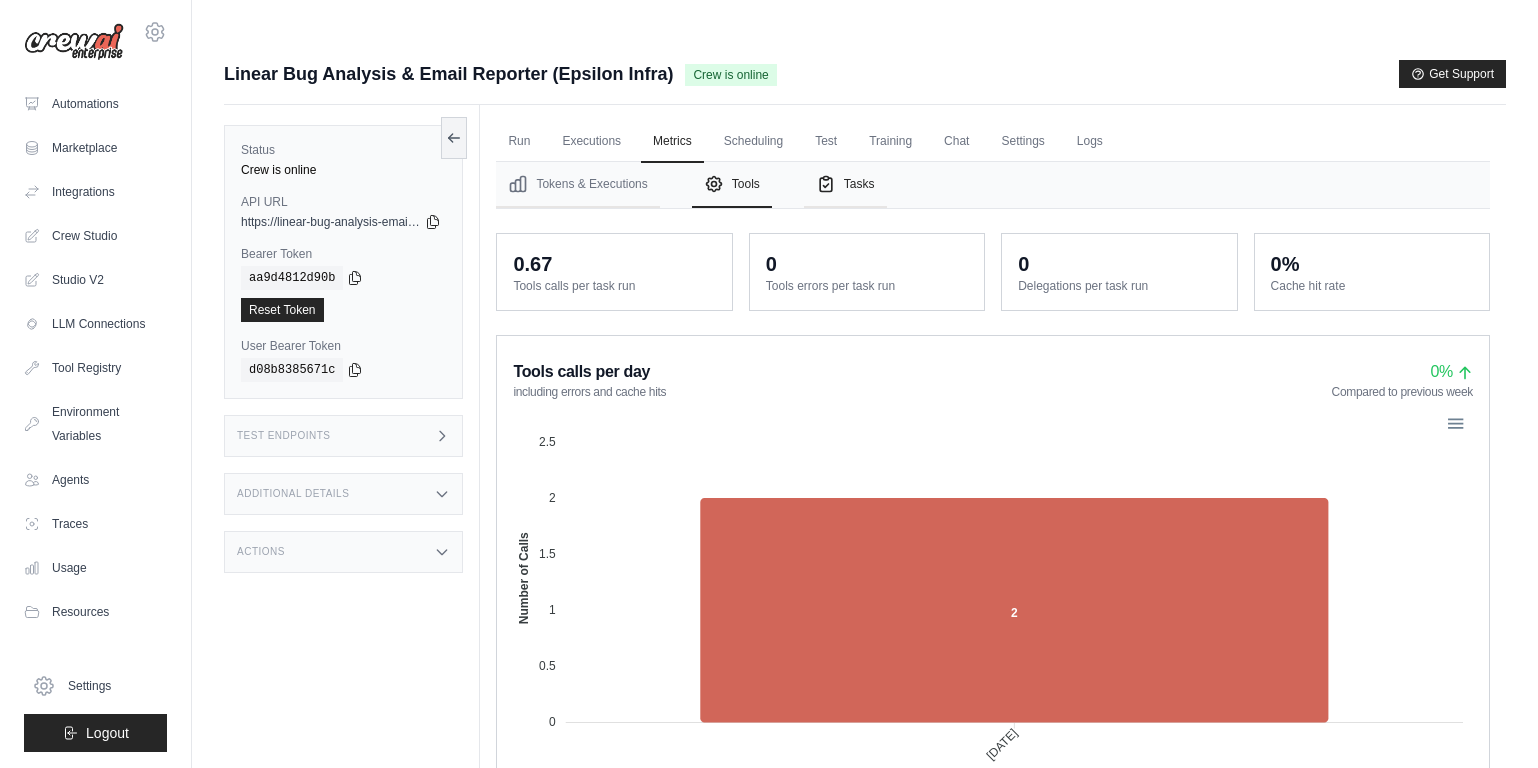 click on "Tasks" at bounding box center [845, 185] 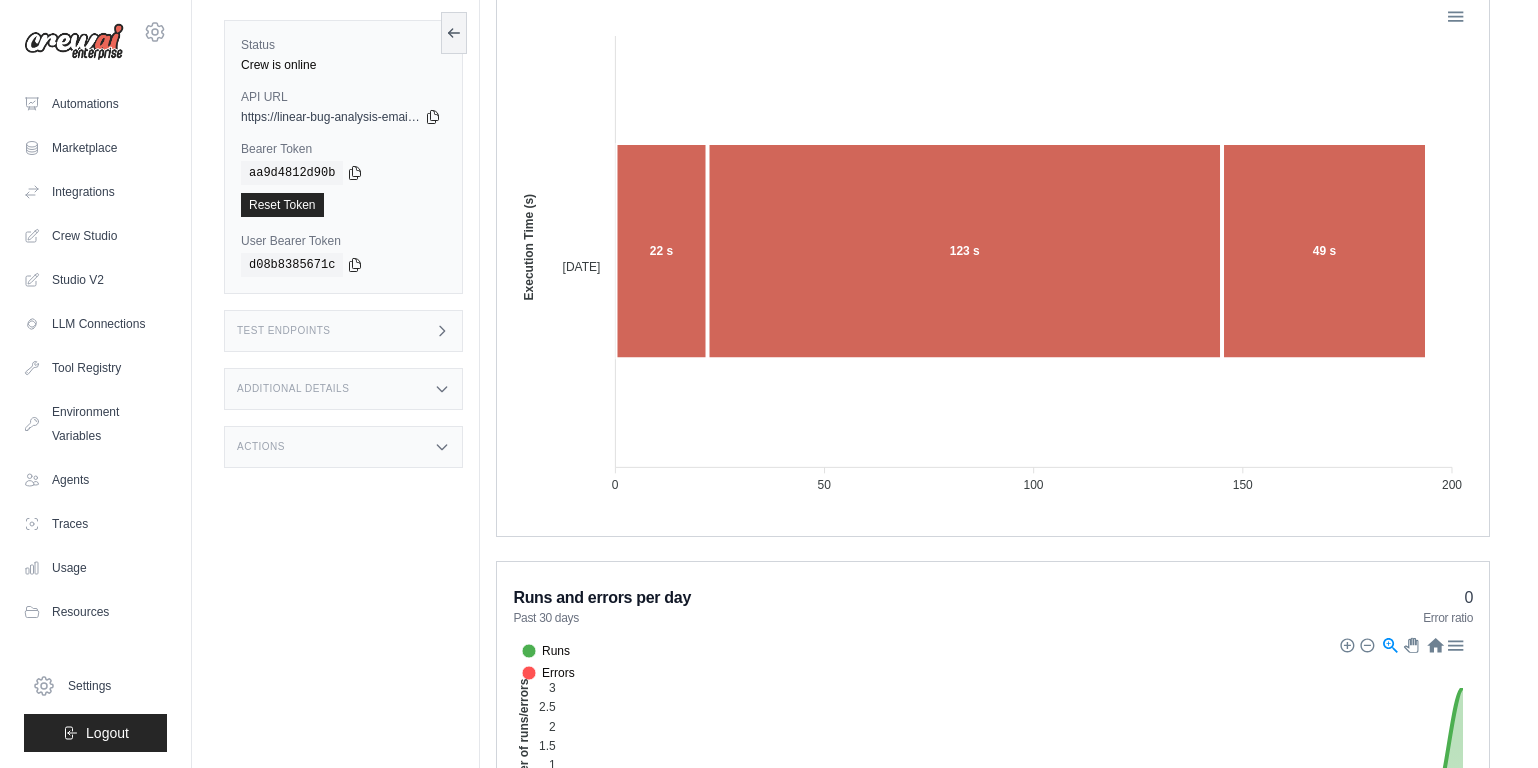 scroll, scrollTop: 0, scrollLeft: 0, axis: both 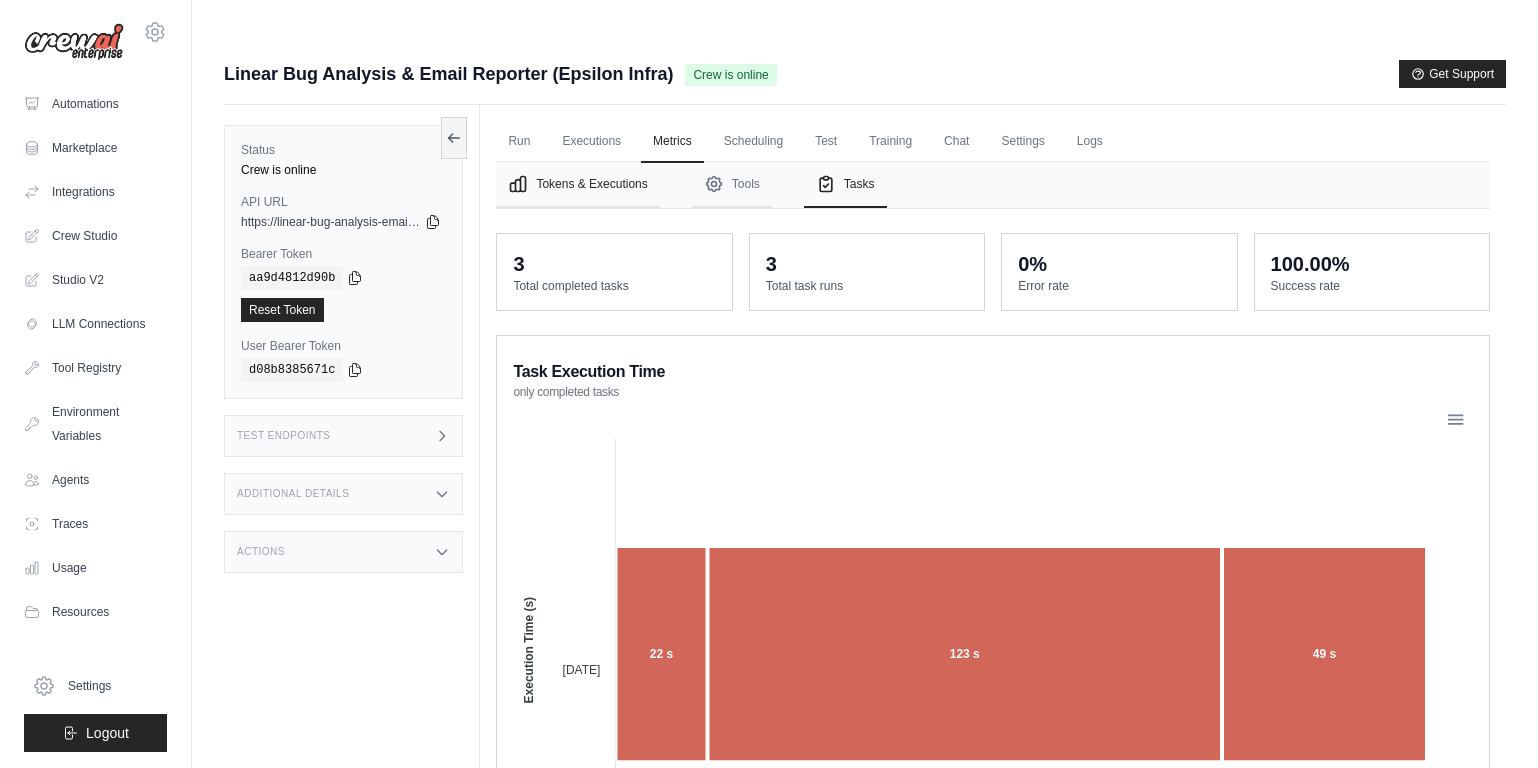 click on "Tokens & Executions" at bounding box center [577, 185] 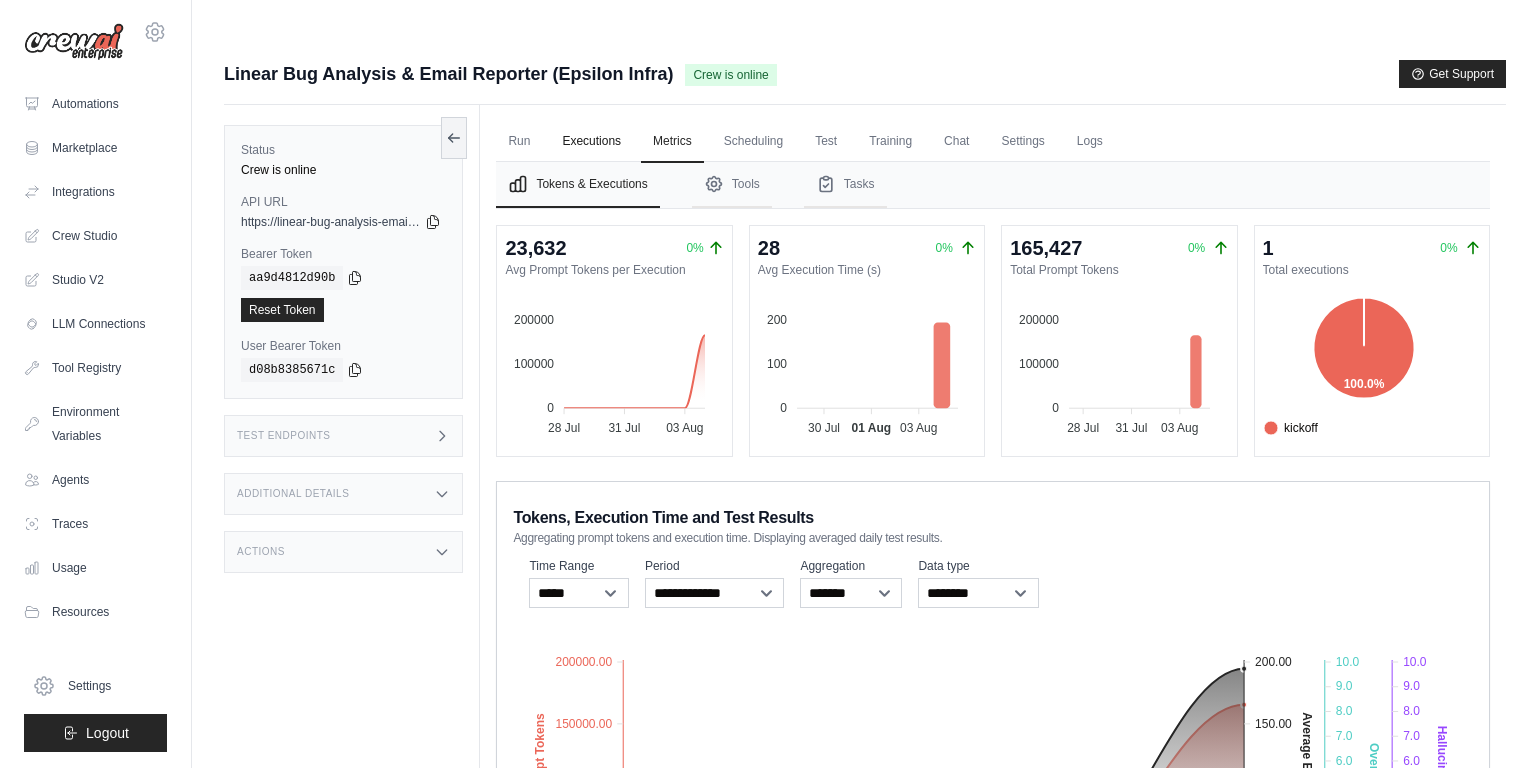 click on "Executions" at bounding box center (591, 142) 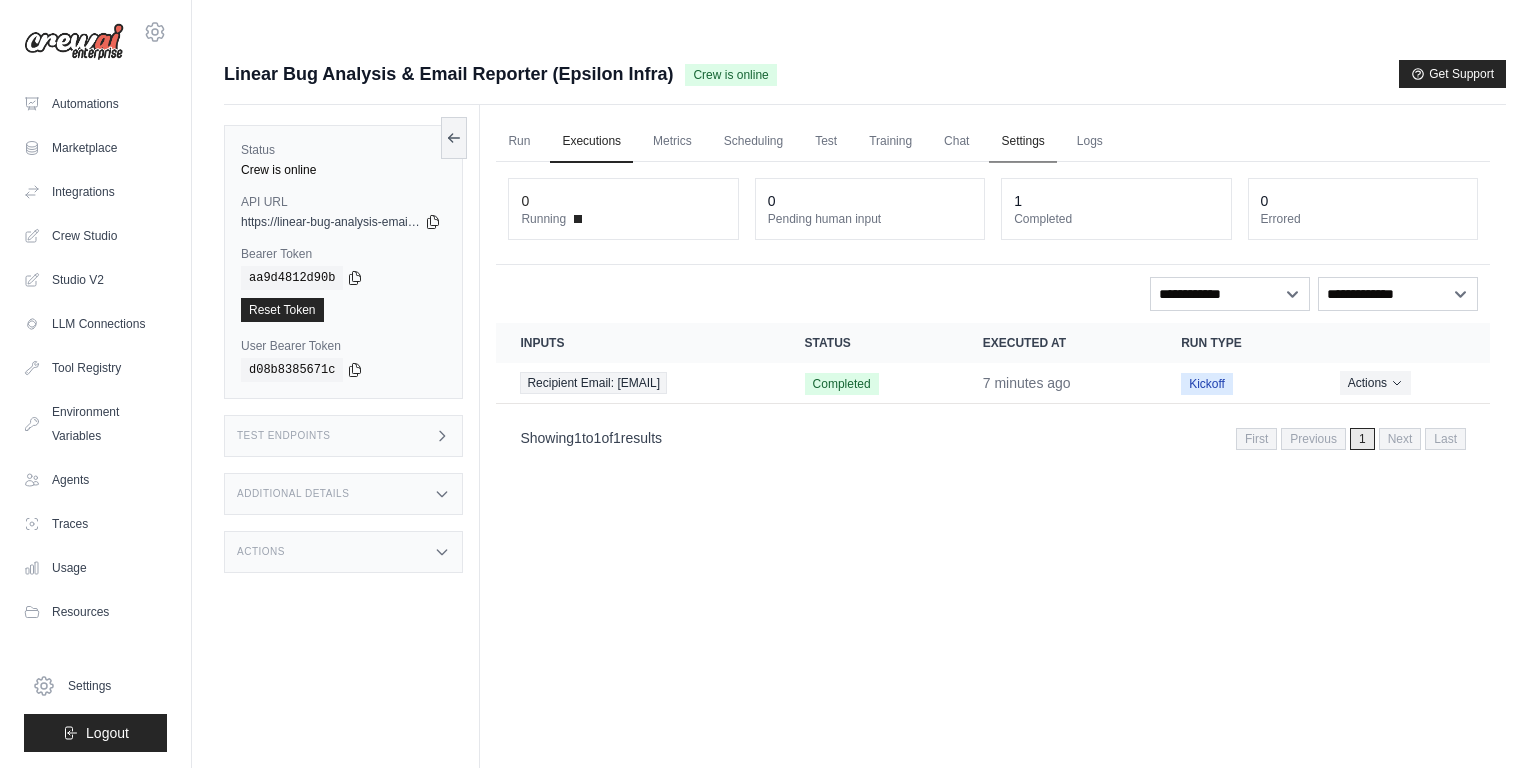 click on "Settings" at bounding box center [1022, 142] 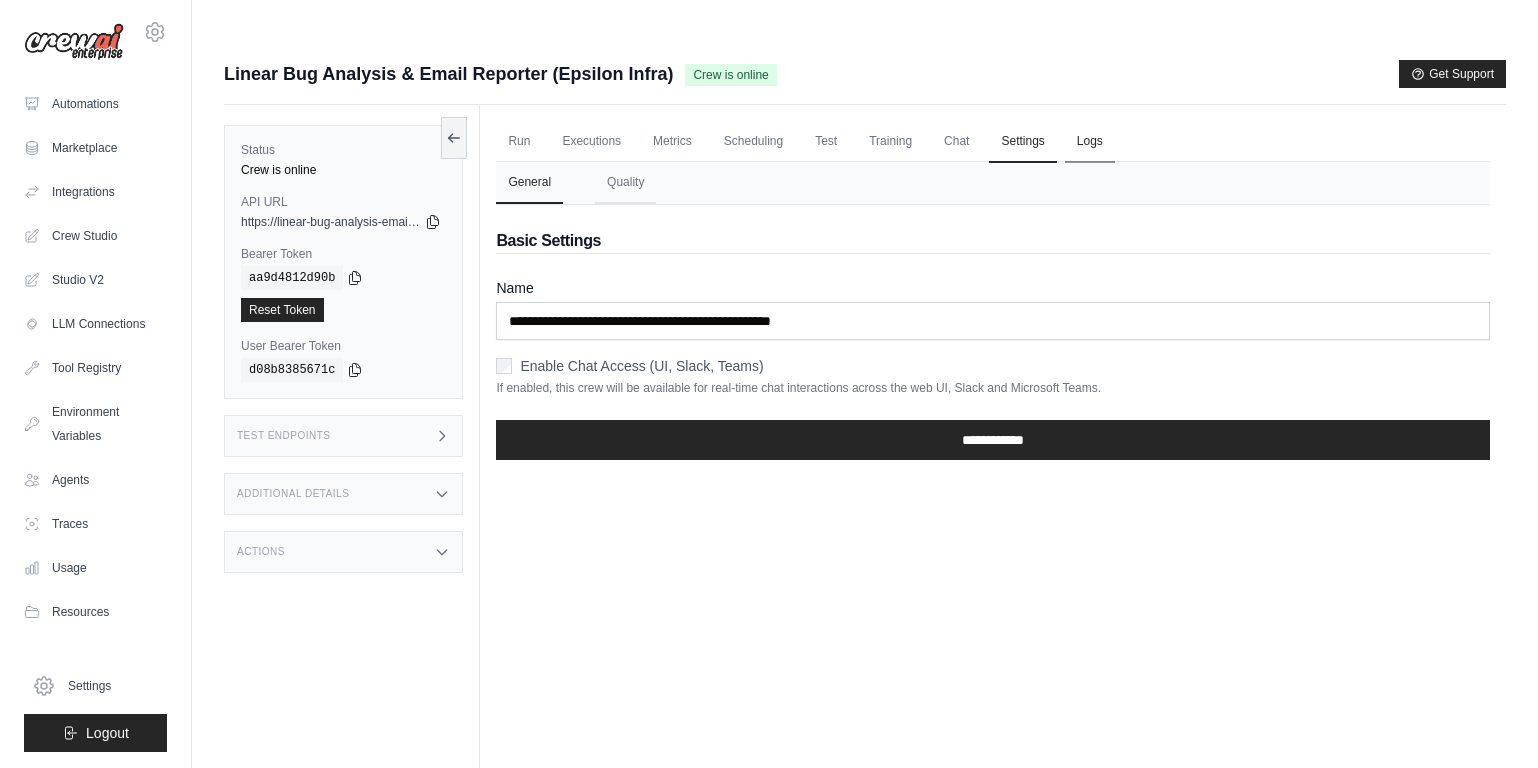 click on "Logs" at bounding box center (1090, 142) 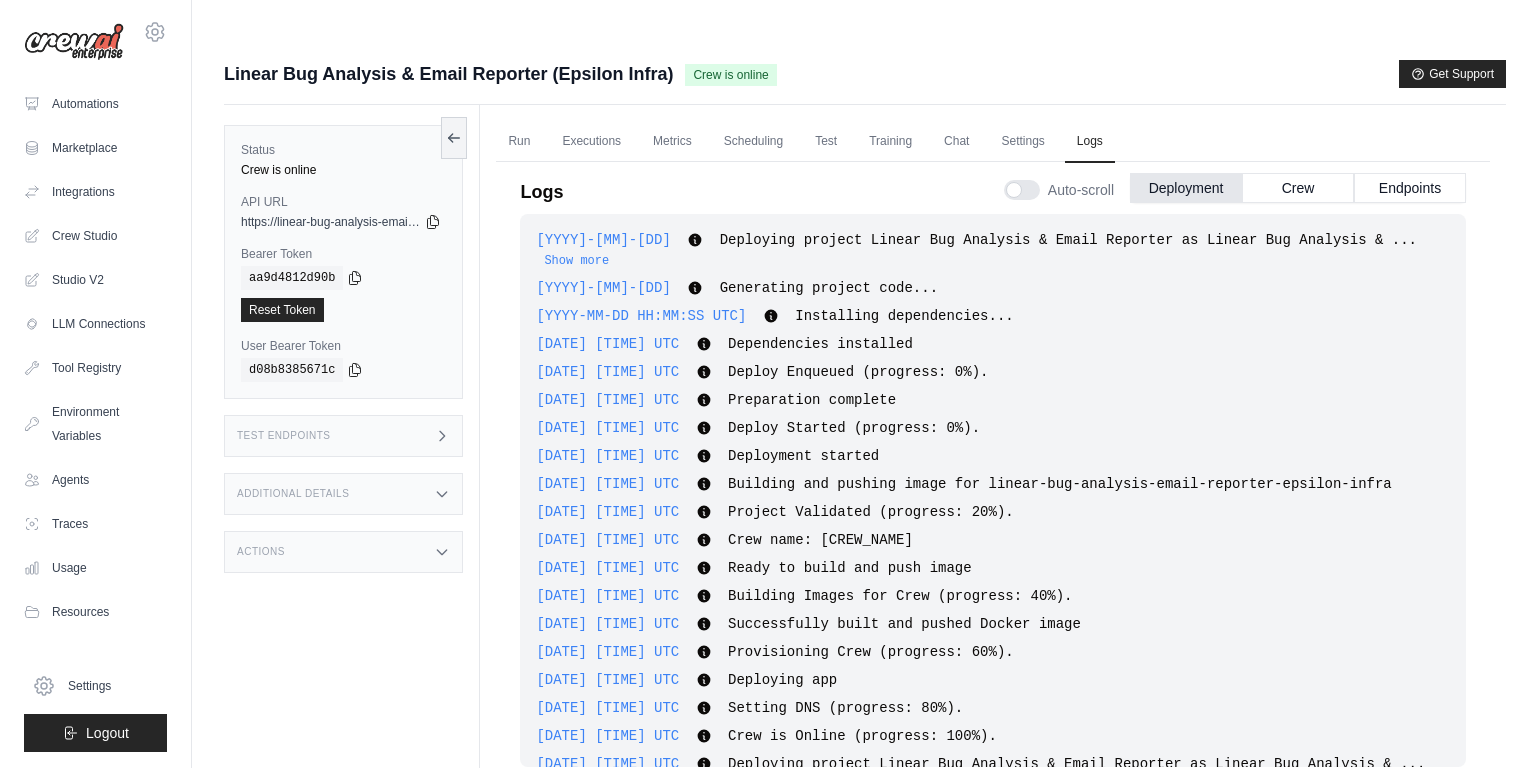 scroll, scrollTop: 527, scrollLeft: 0, axis: vertical 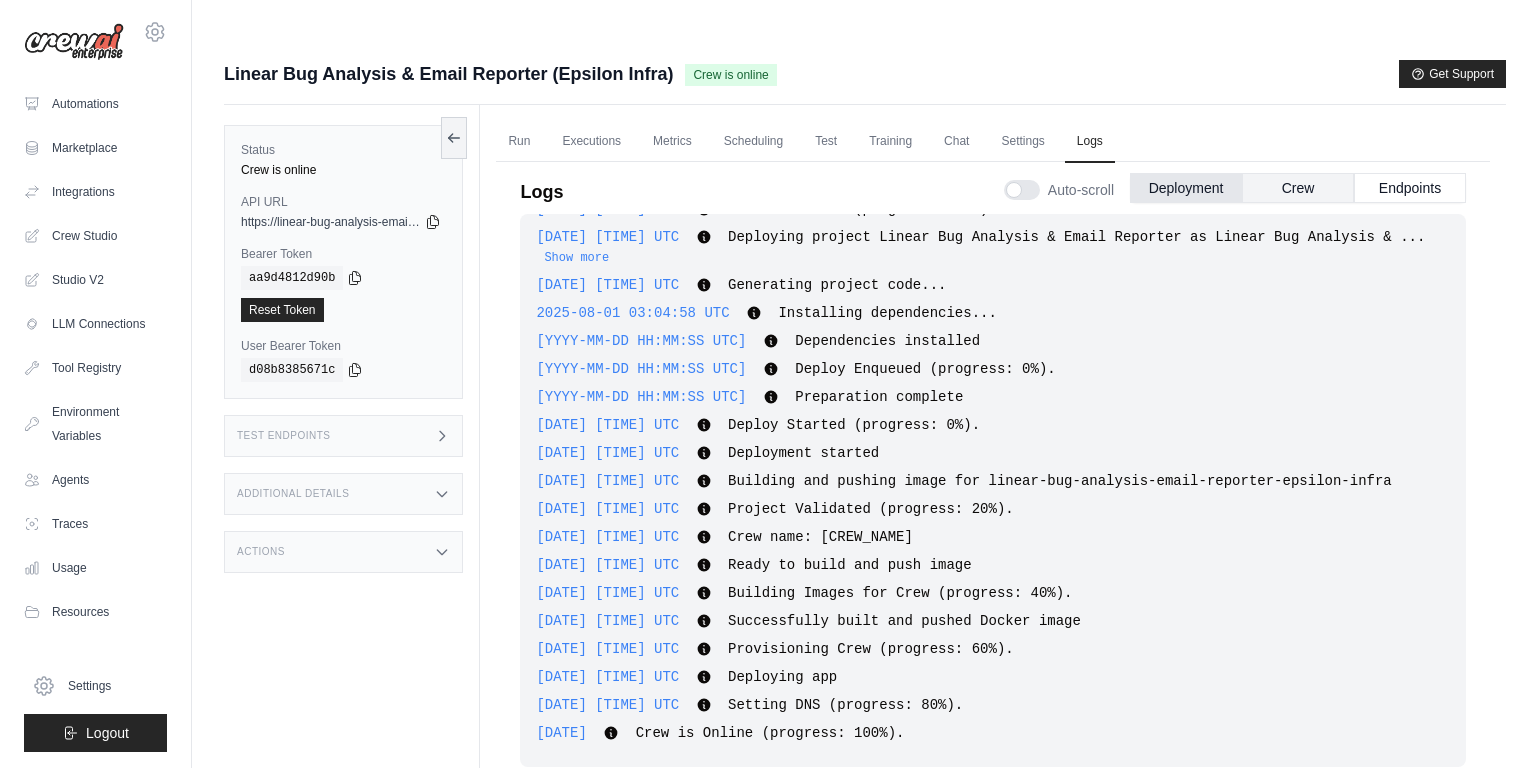 click on "Crew" at bounding box center (1298, 188) 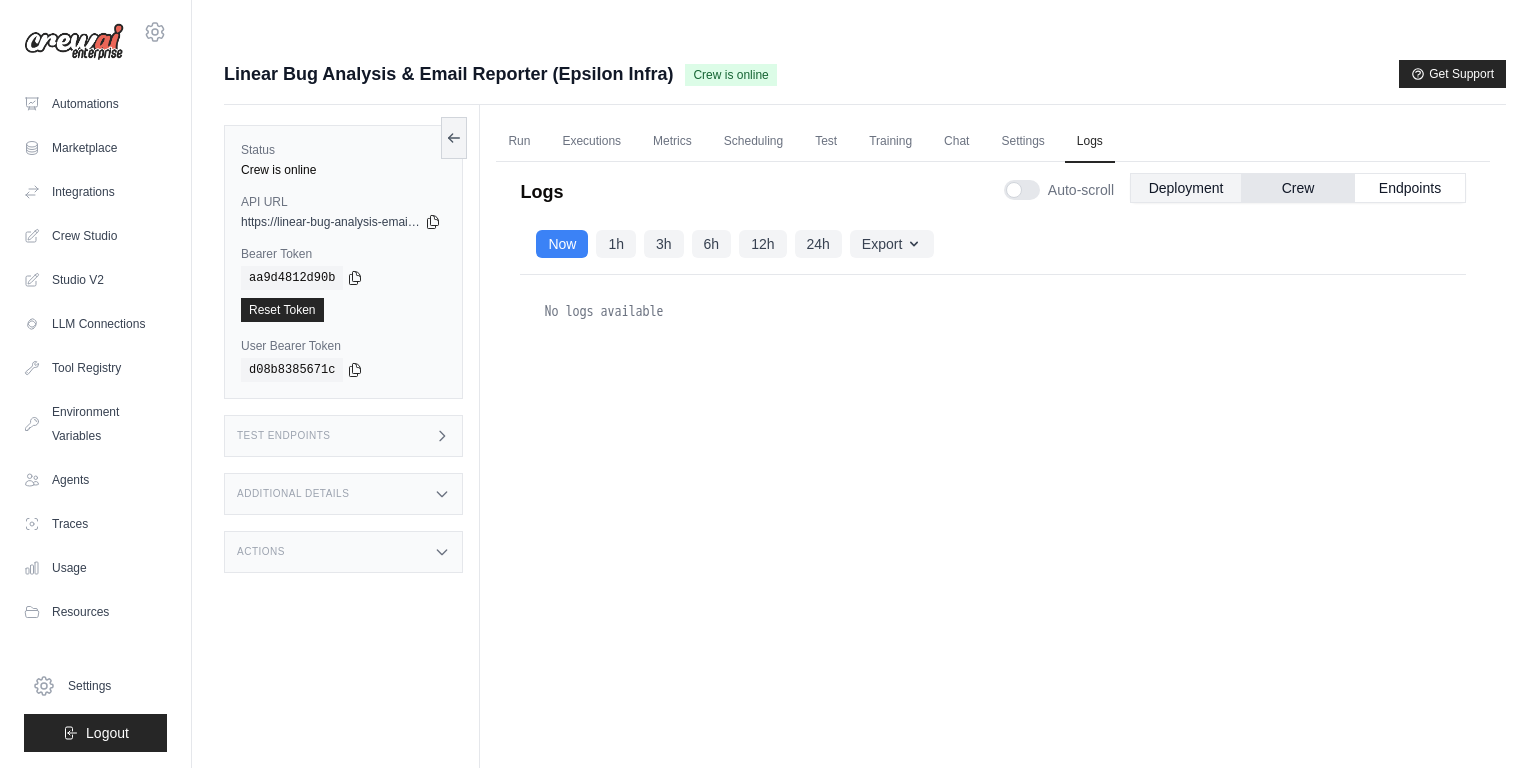 click on "Deployment" at bounding box center [1186, 188] 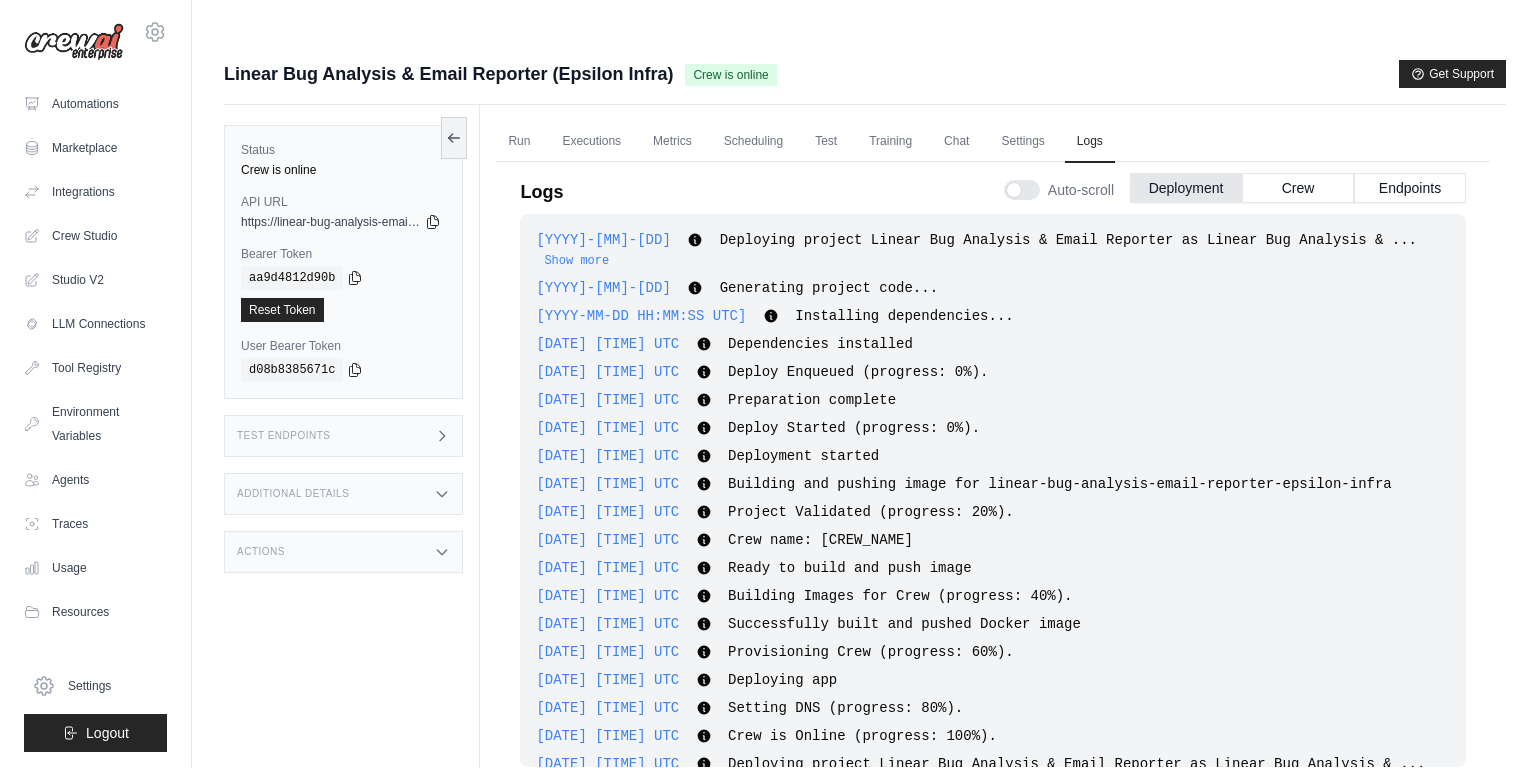 scroll, scrollTop: 527, scrollLeft: 0, axis: vertical 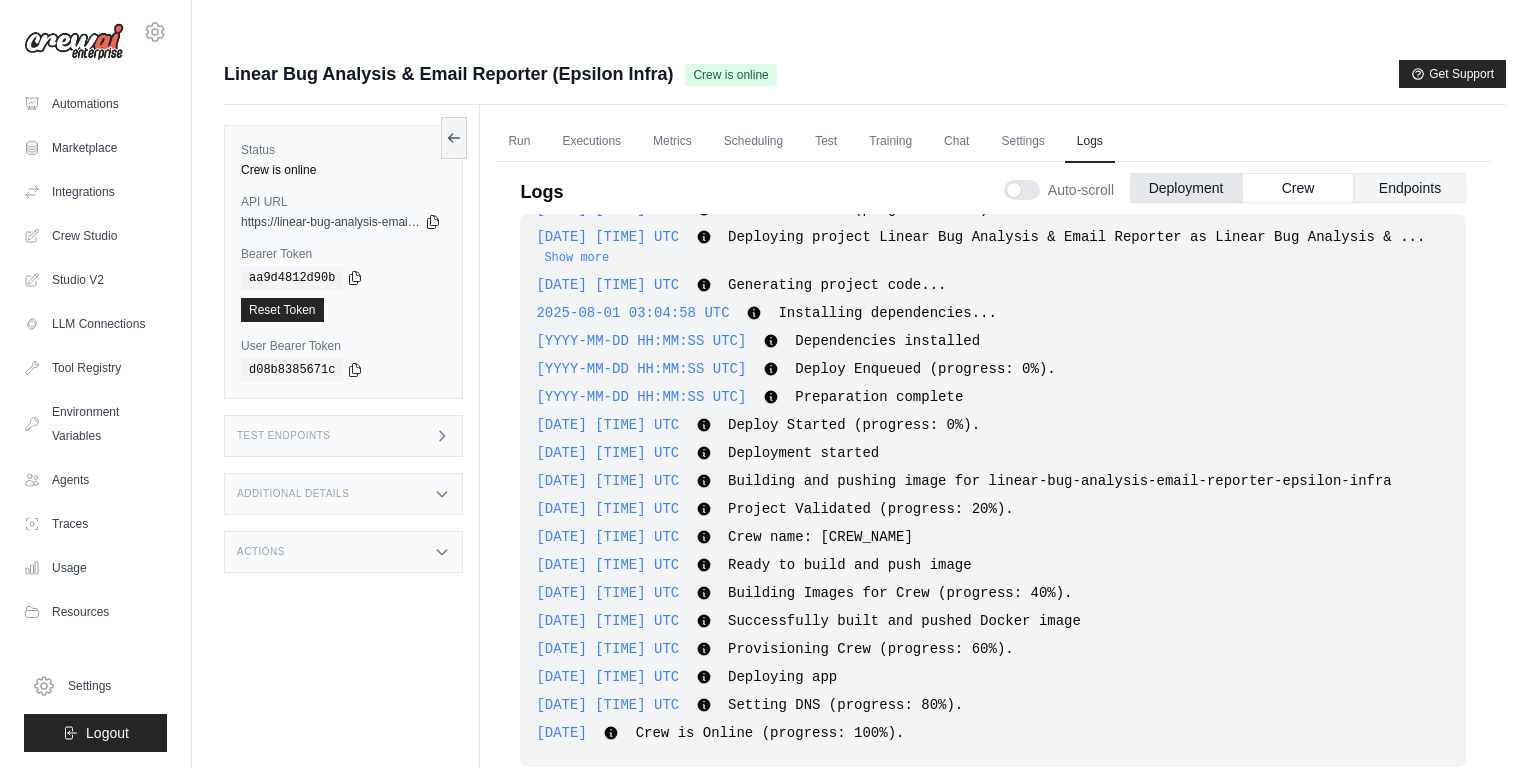 click on "Endpoints" at bounding box center (1410, 188) 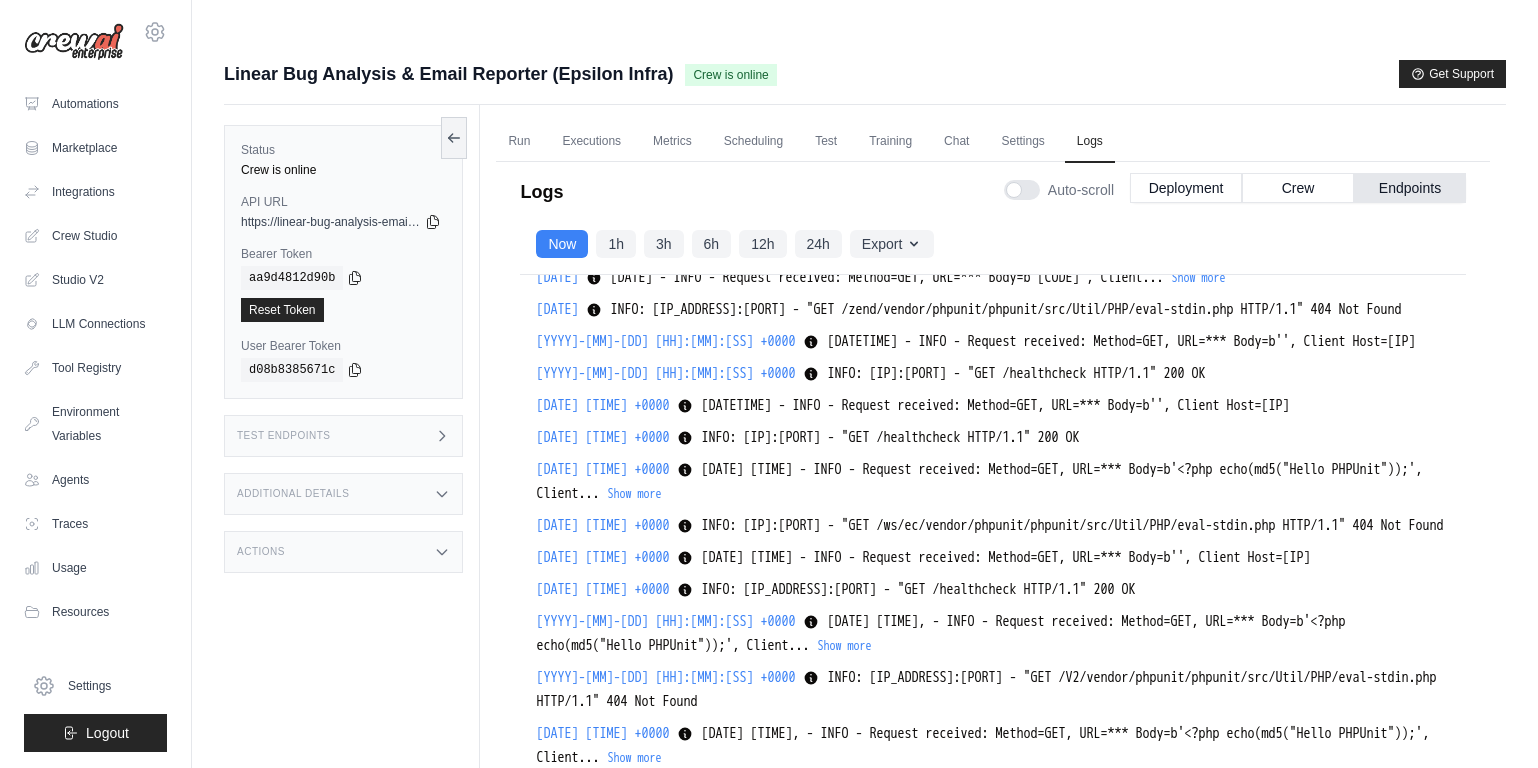 scroll, scrollTop: 17508, scrollLeft: 0, axis: vertical 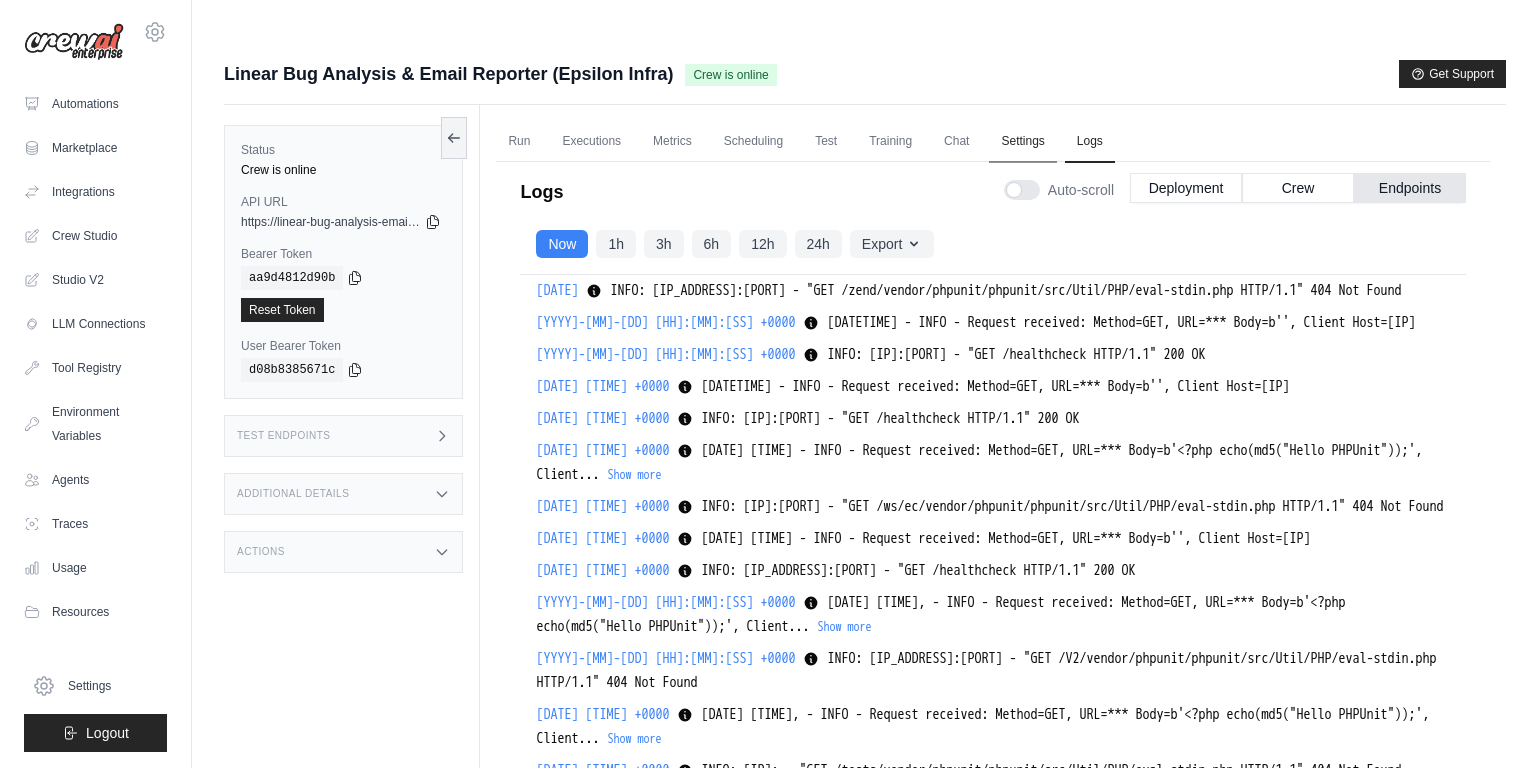 click on "Settings" at bounding box center (1022, 142) 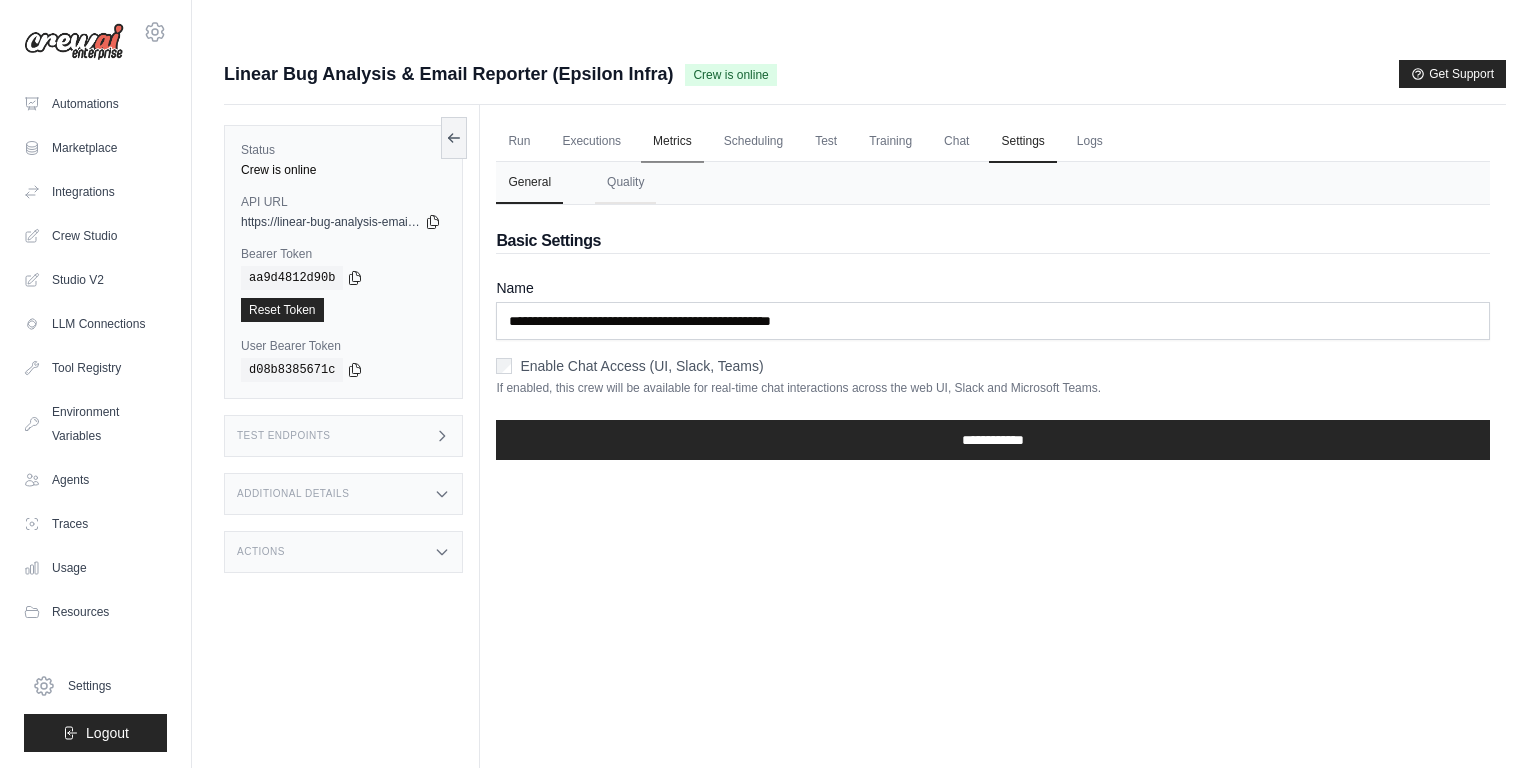 click on "Metrics" at bounding box center [672, 142] 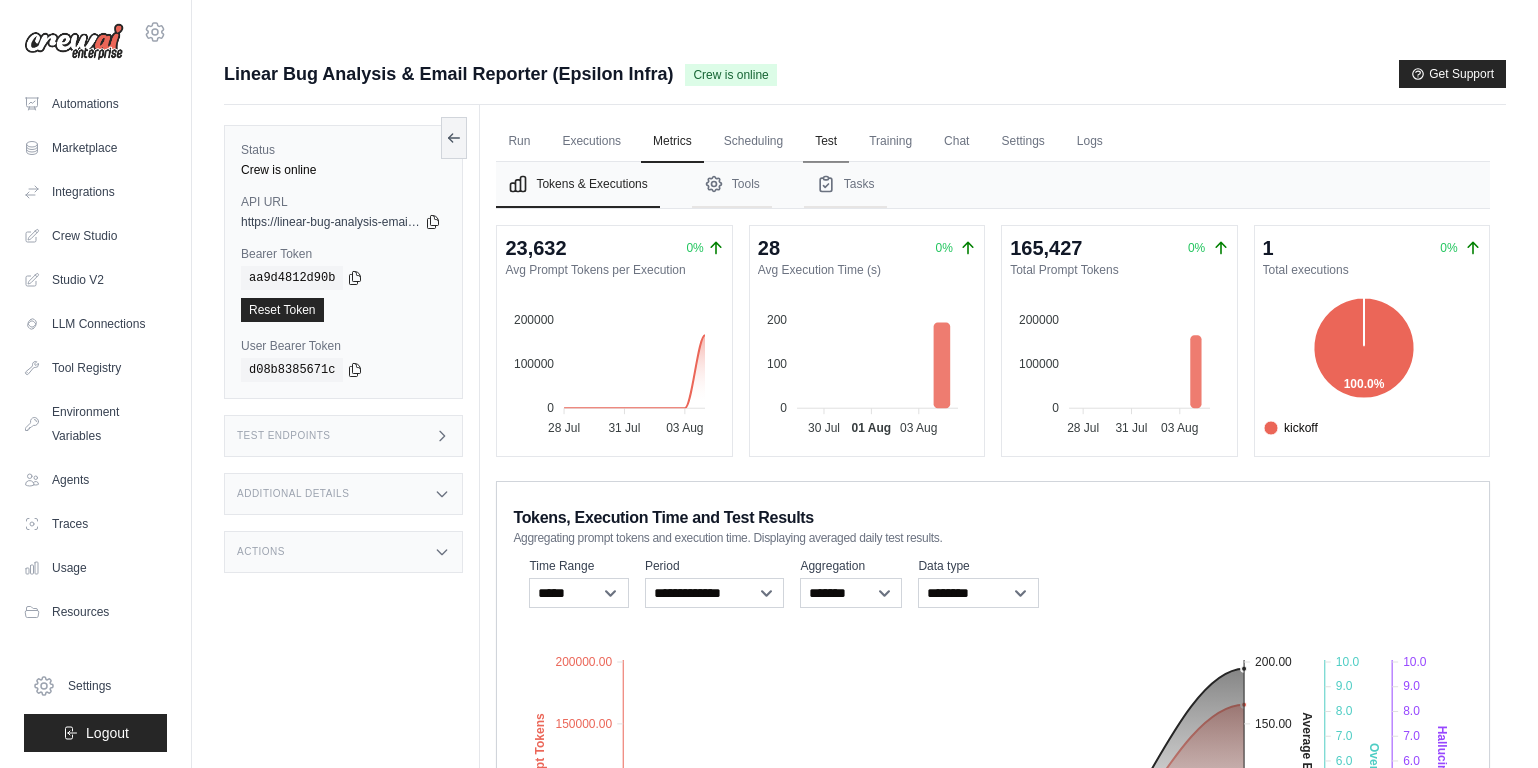 click on "Test" at bounding box center (826, 142) 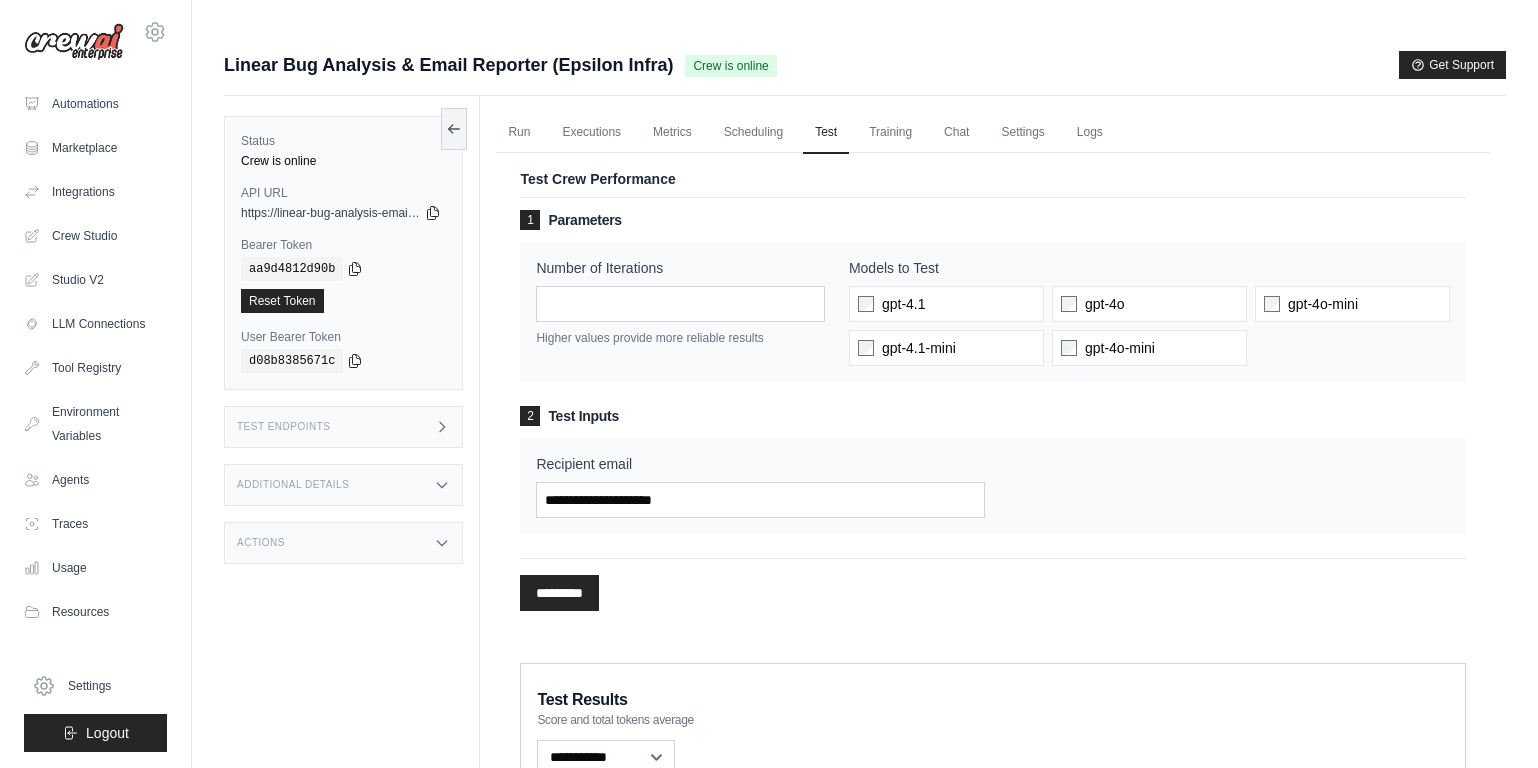 scroll, scrollTop: 0, scrollLeft: 0, axis: both 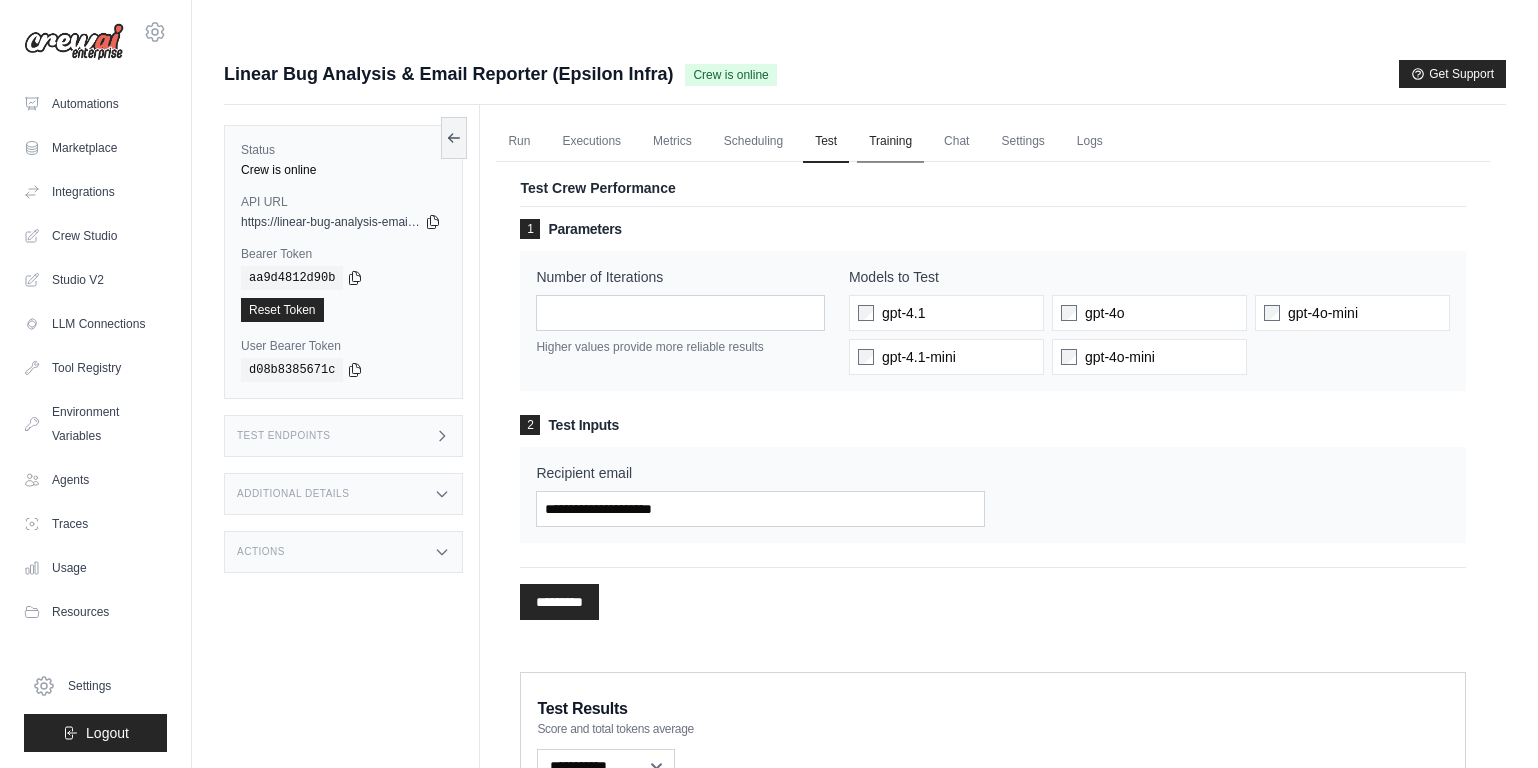 click on "Training" at bounding box center [890, 142] 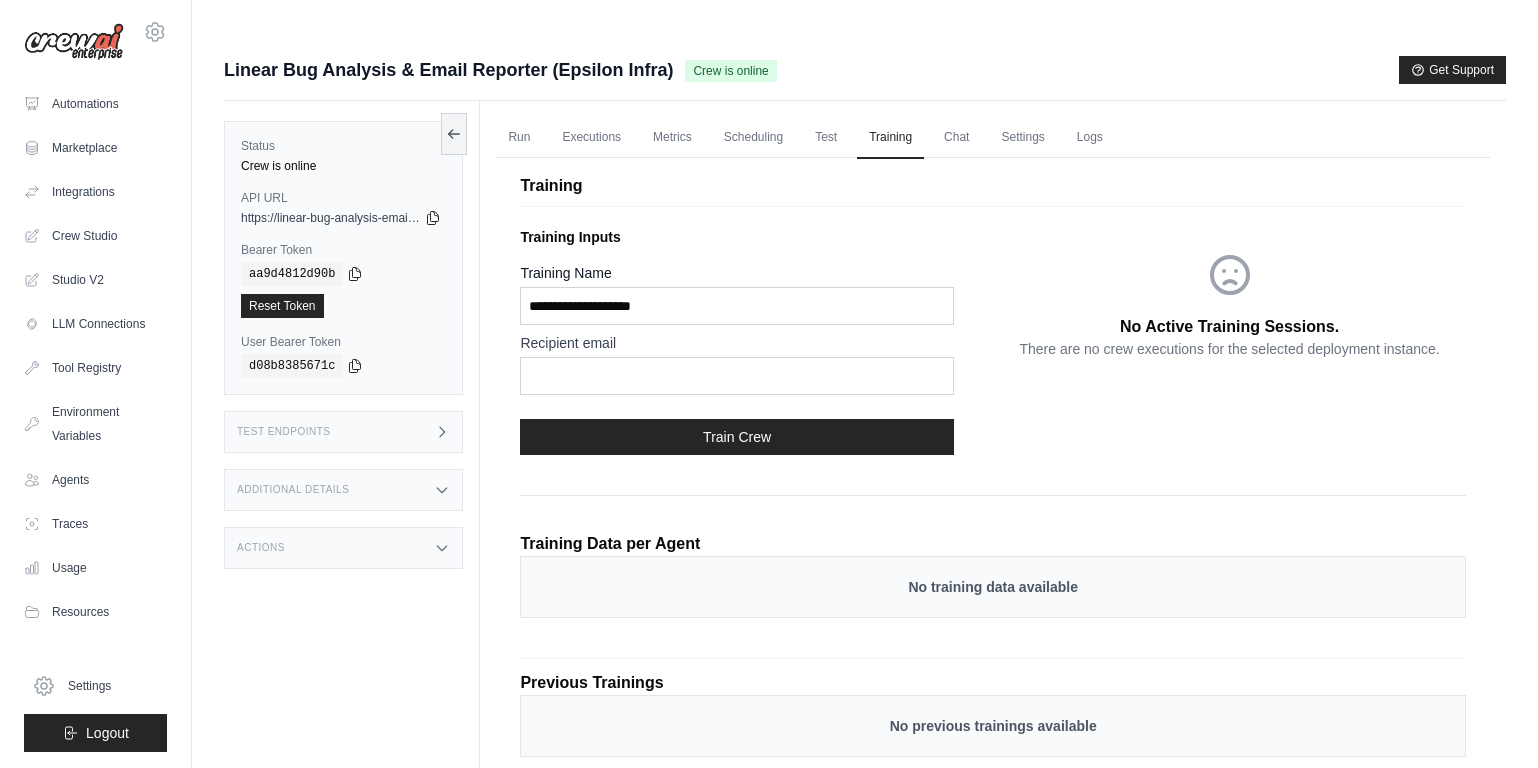 scroll, scrollTop: 3, scrollLeft: 0, axis: vertical 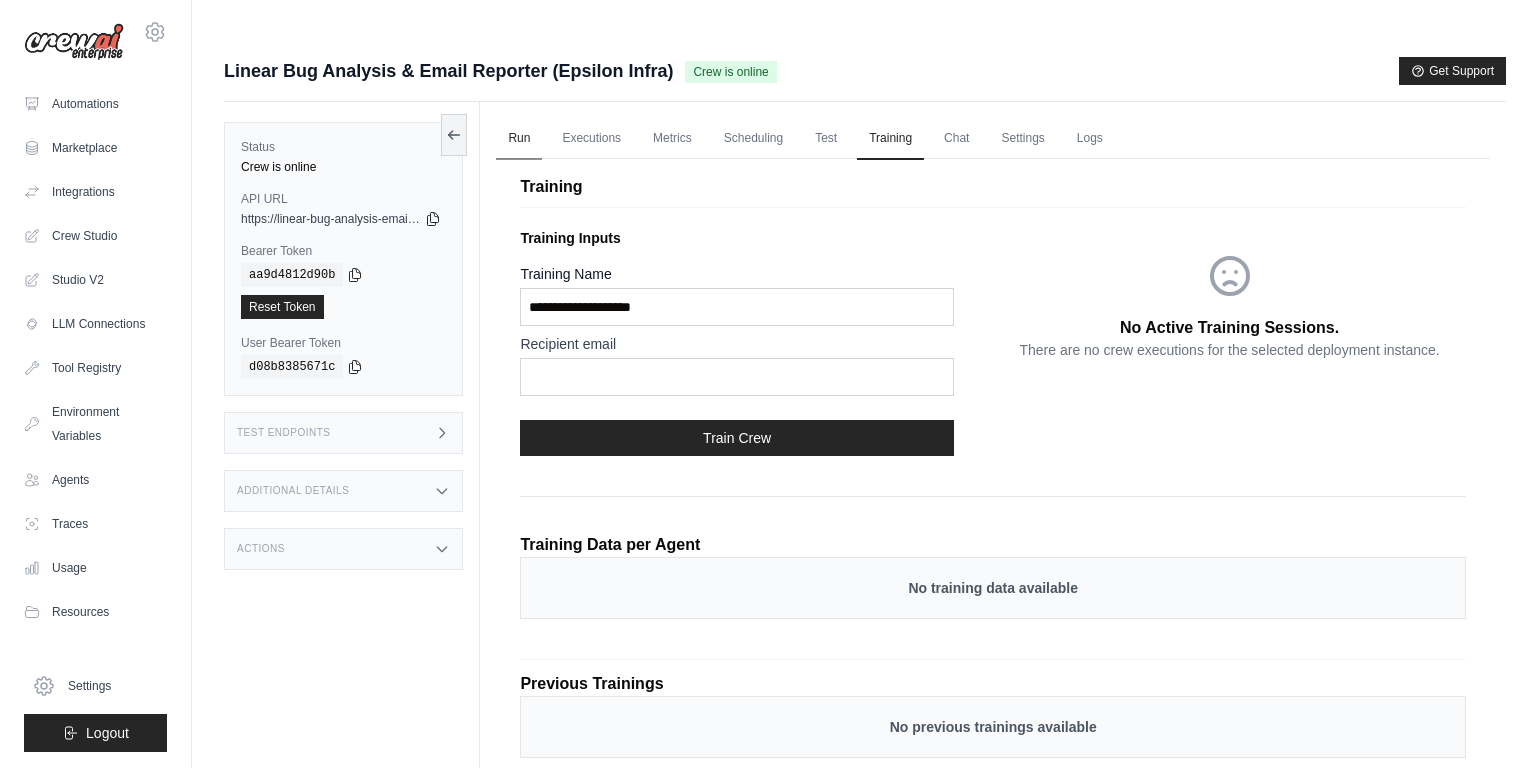 click on "Run" at bounding box center (519, 139) 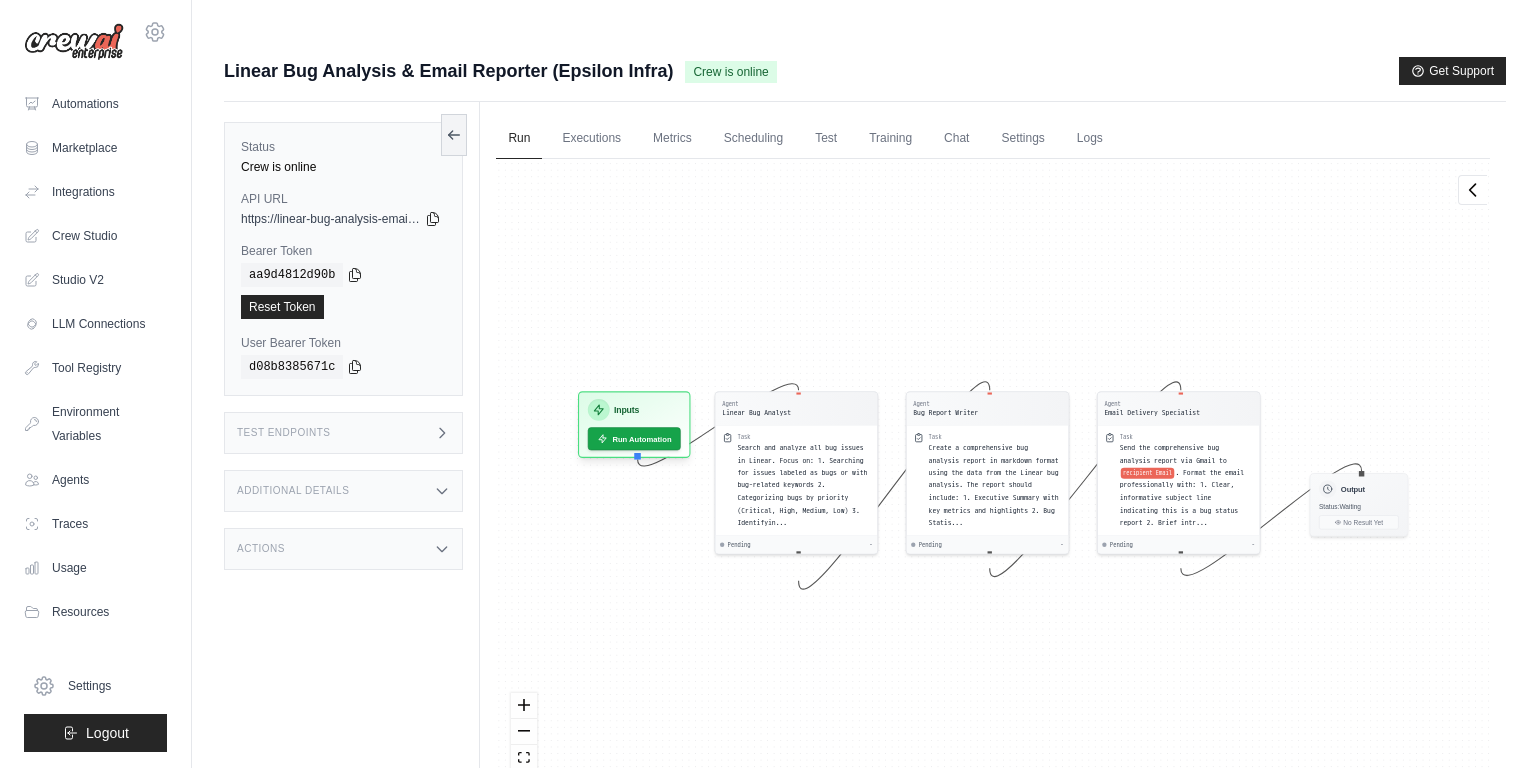 click at bounding box center (74, 42) 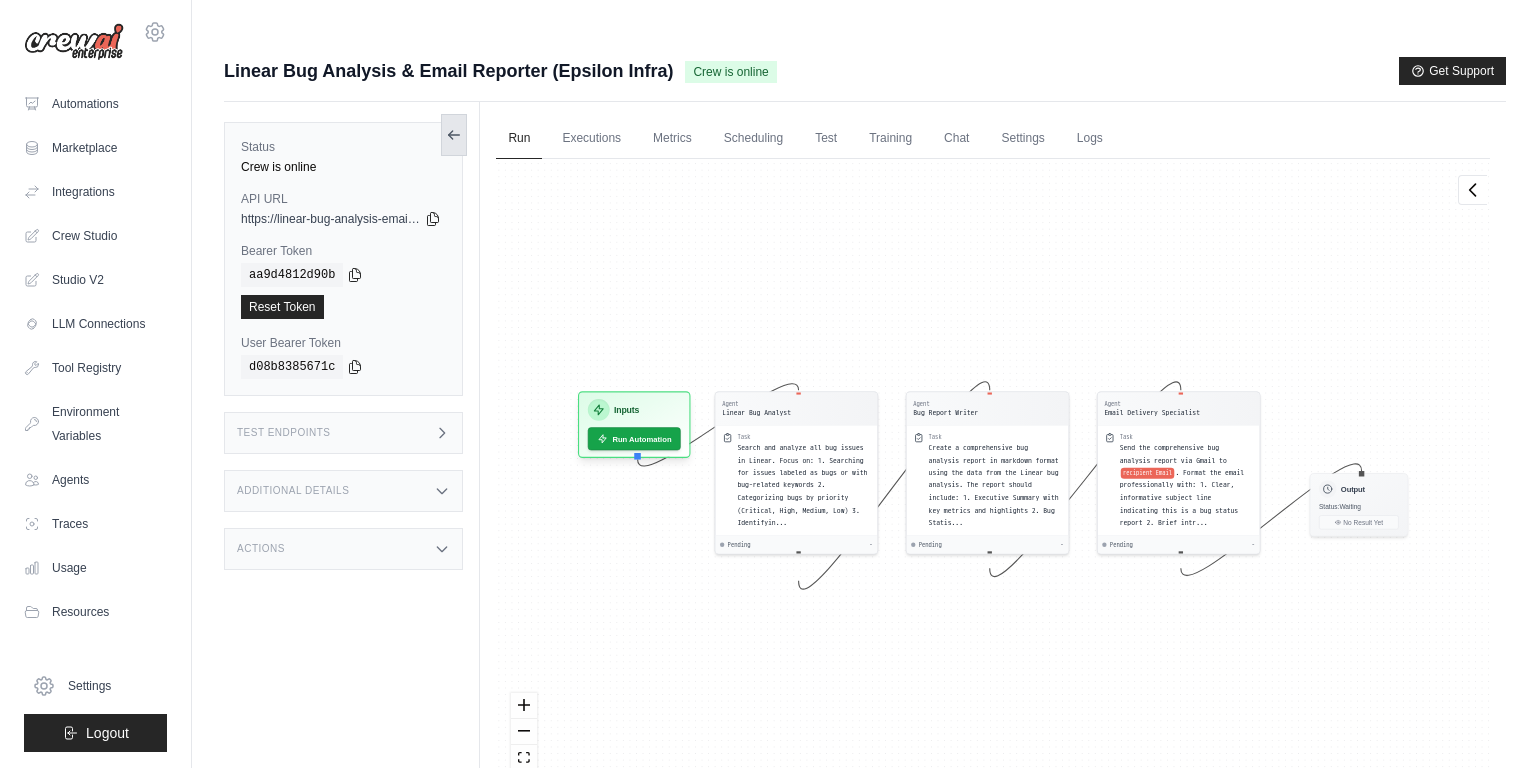 click 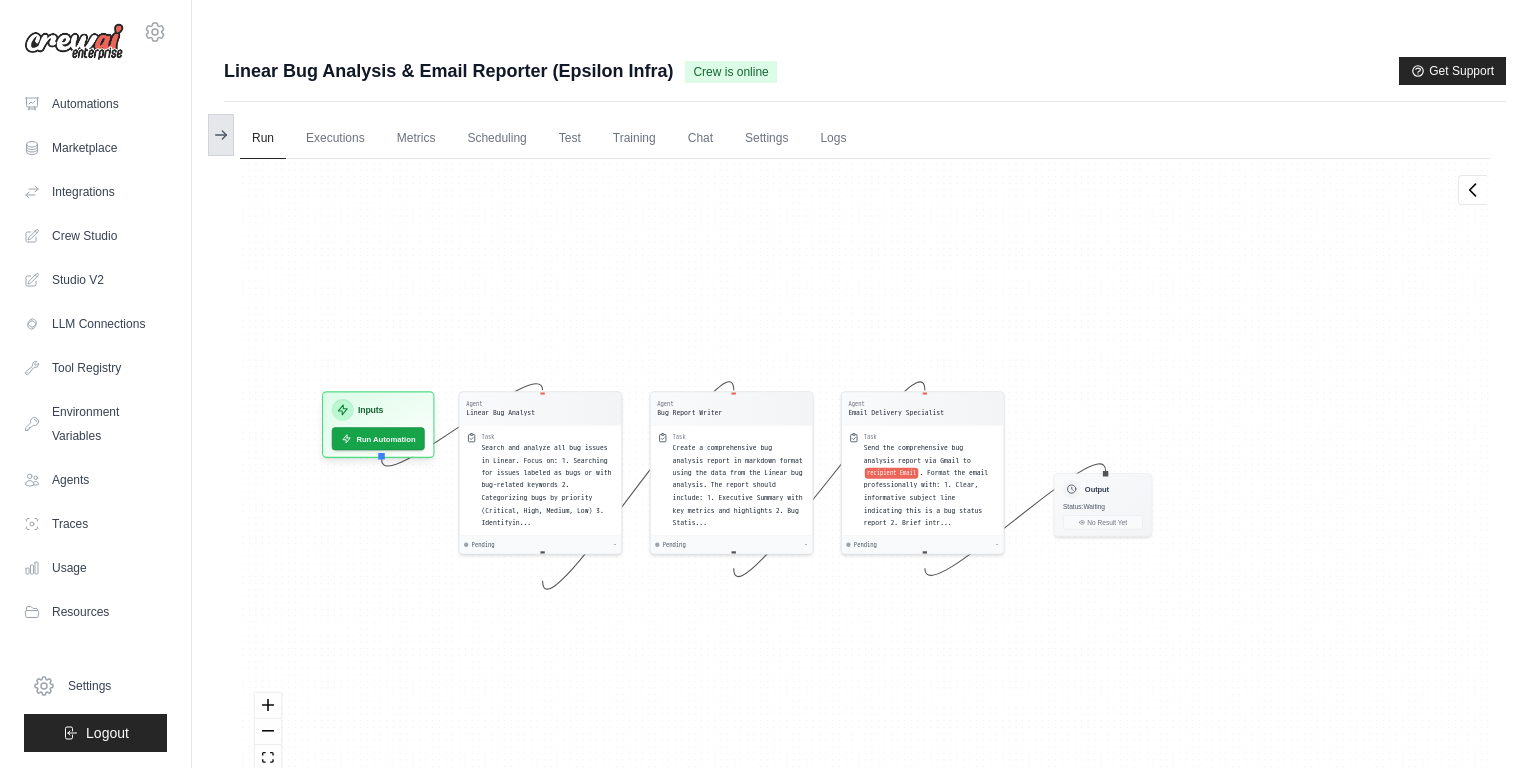 click 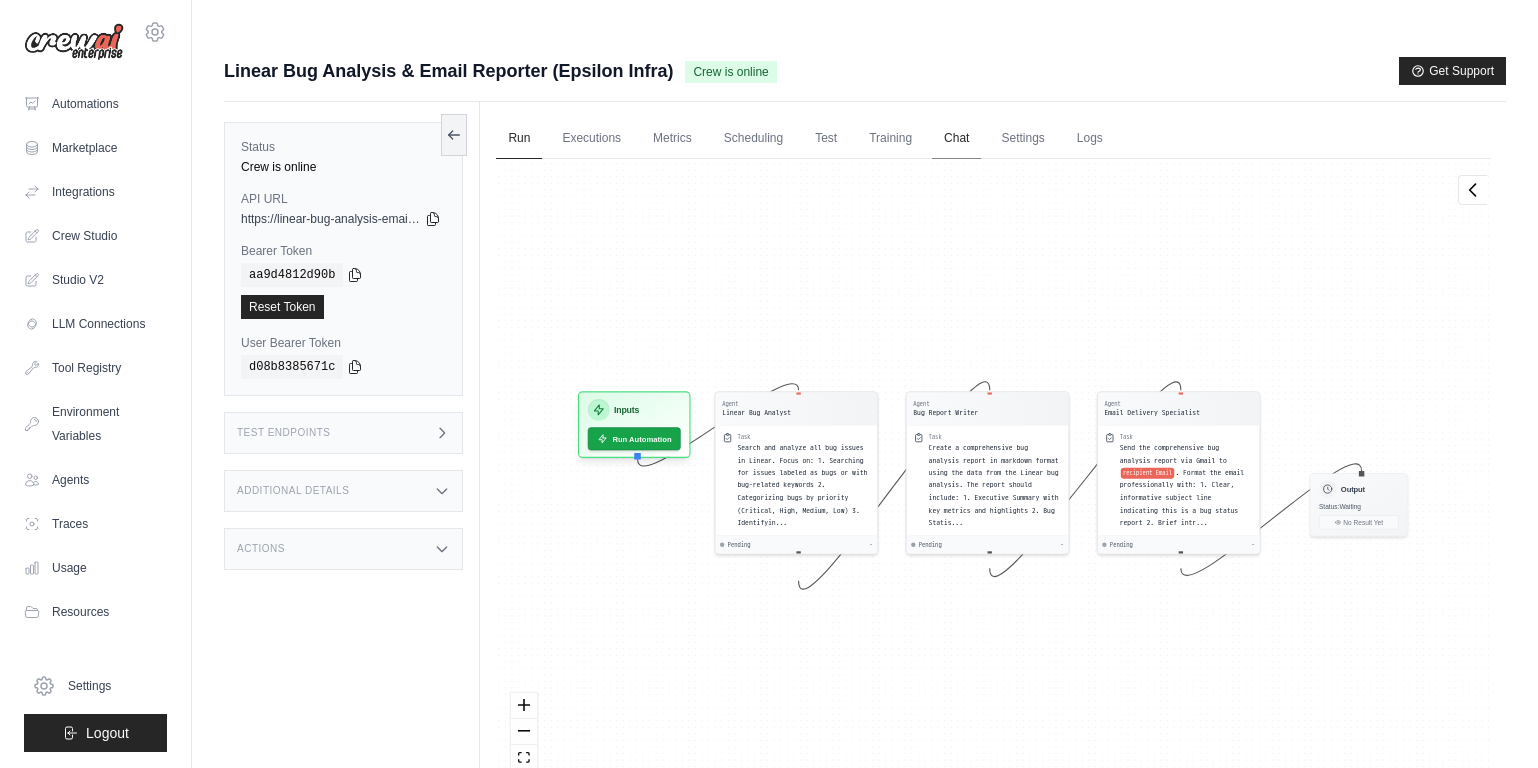 click on "Chat" at bounding box center [956, 139] 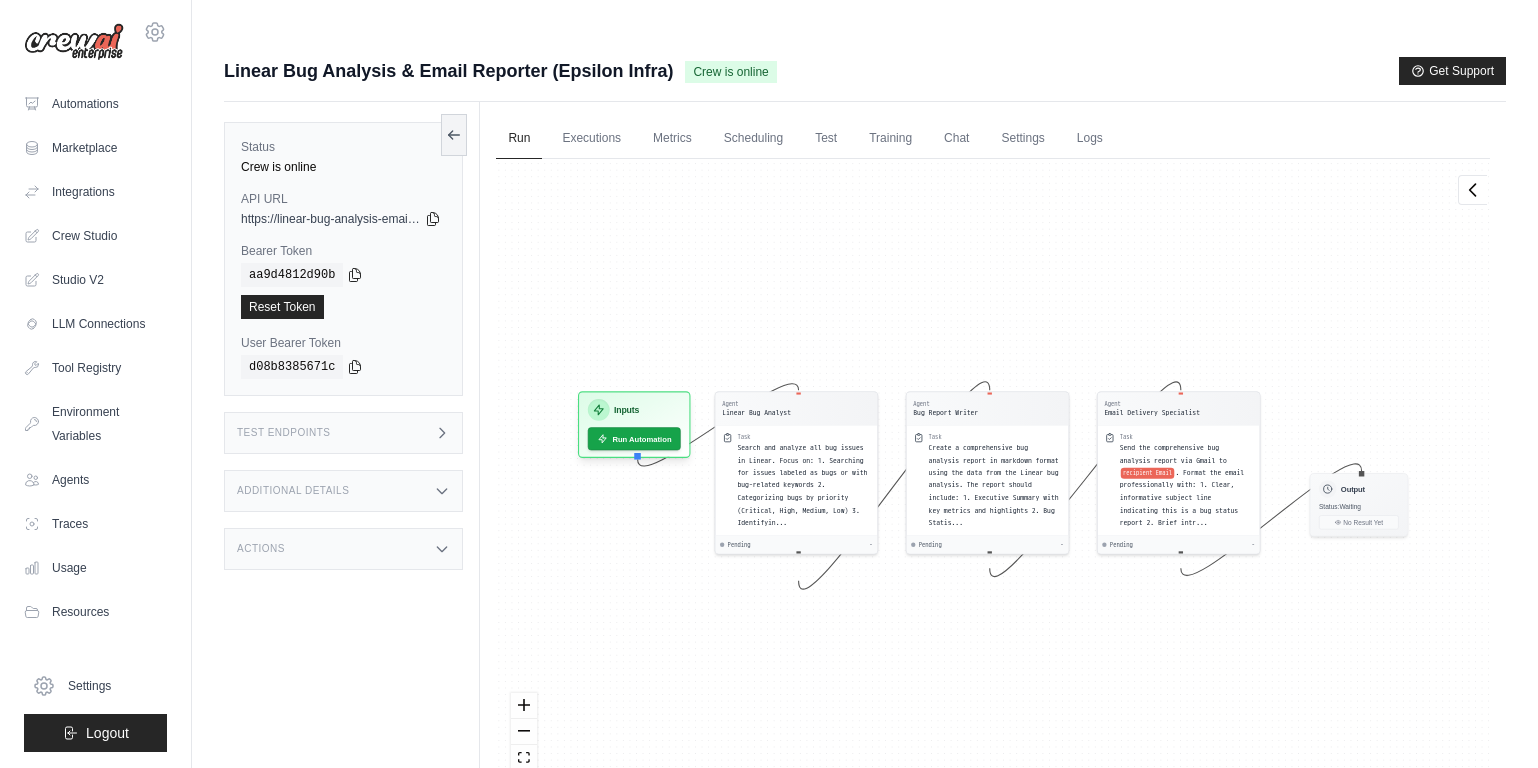 click on "Run
Executions
Metrics
Scheduling
Test
Training
Chat
Settings
Logs" at bounding box center [993, 138] 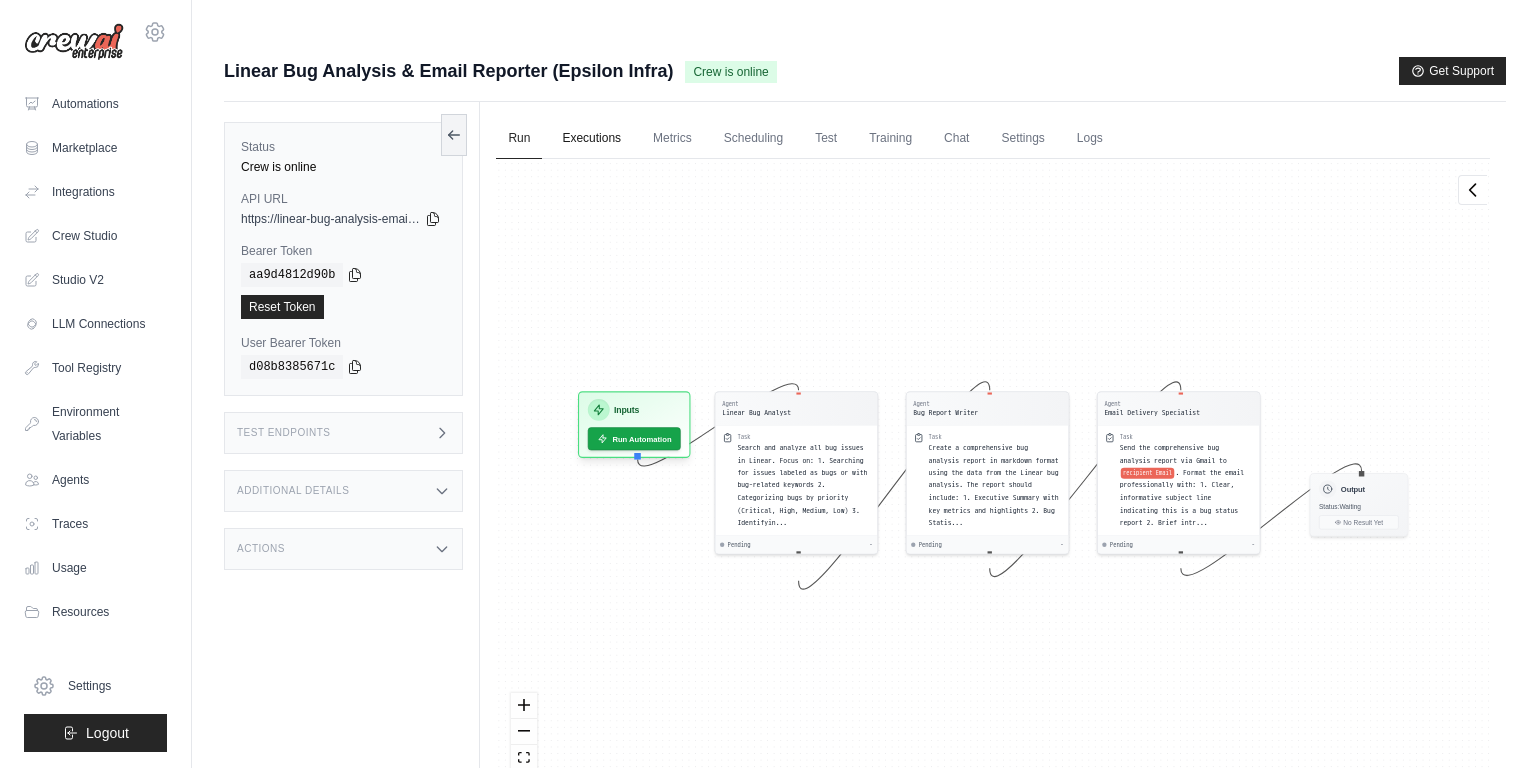 click on "Executions" at bounding box center (591, 139) 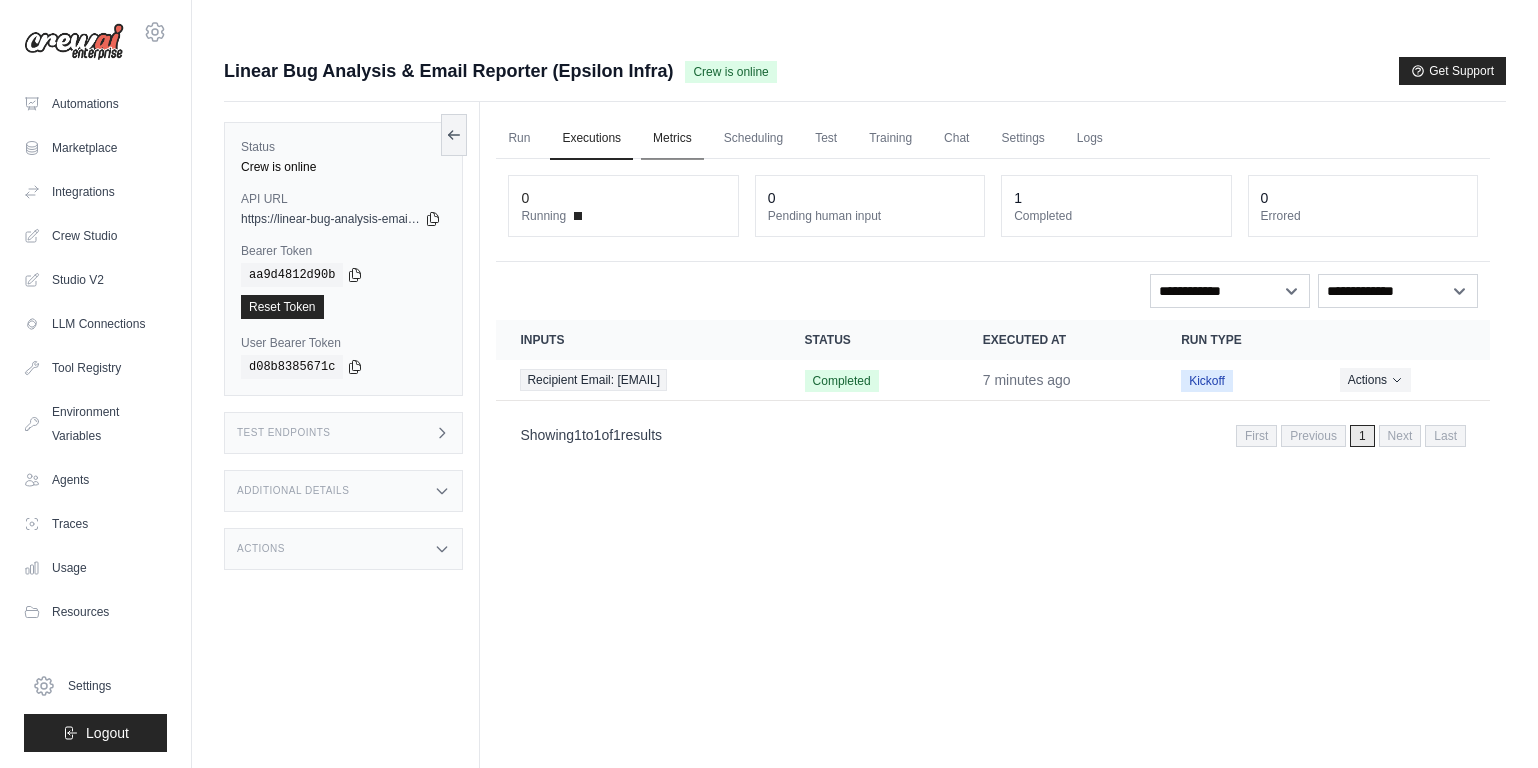 click on "Metrics" at bounding box center (672, 139) 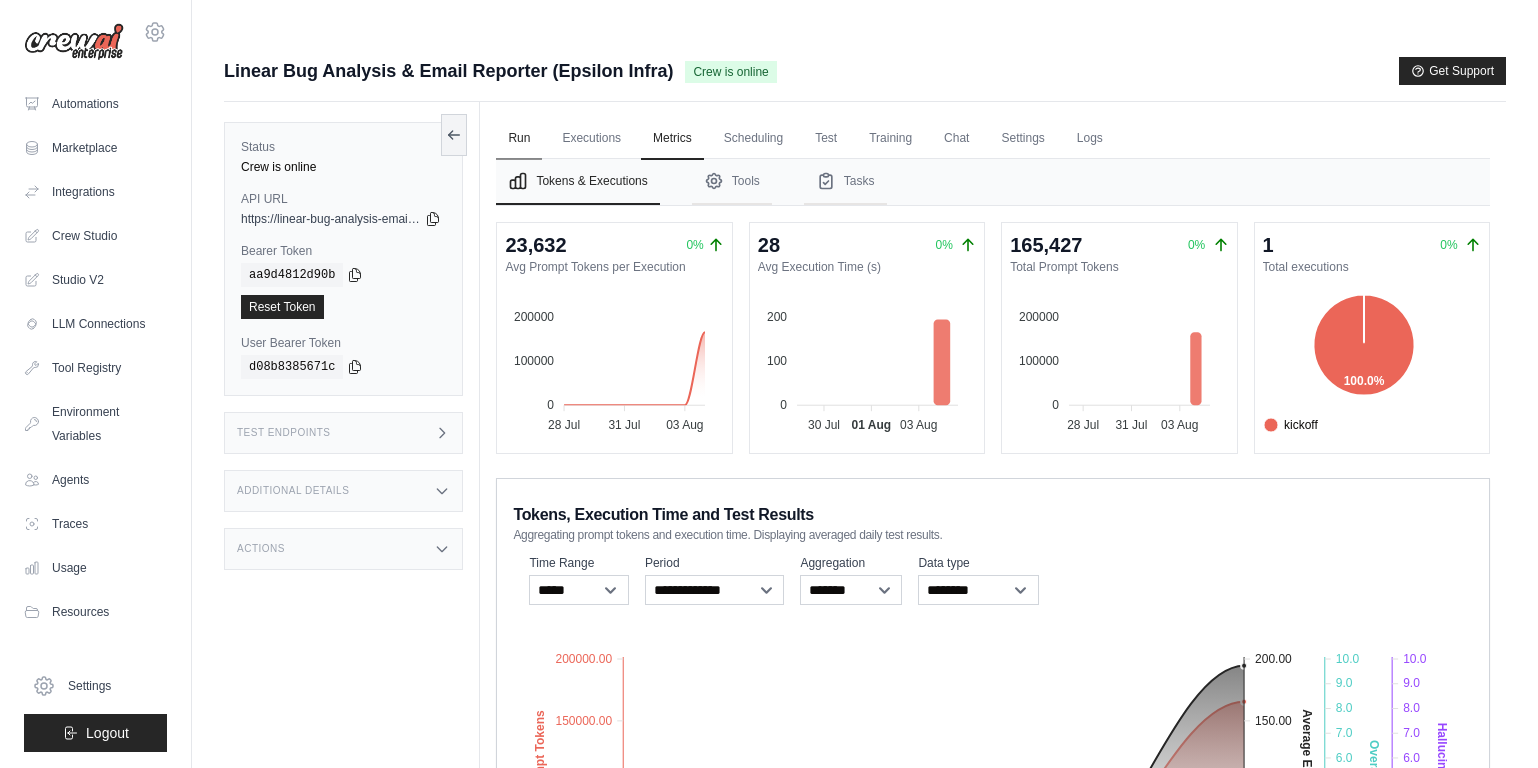 click on "Run" at bounding box center (519, 139) 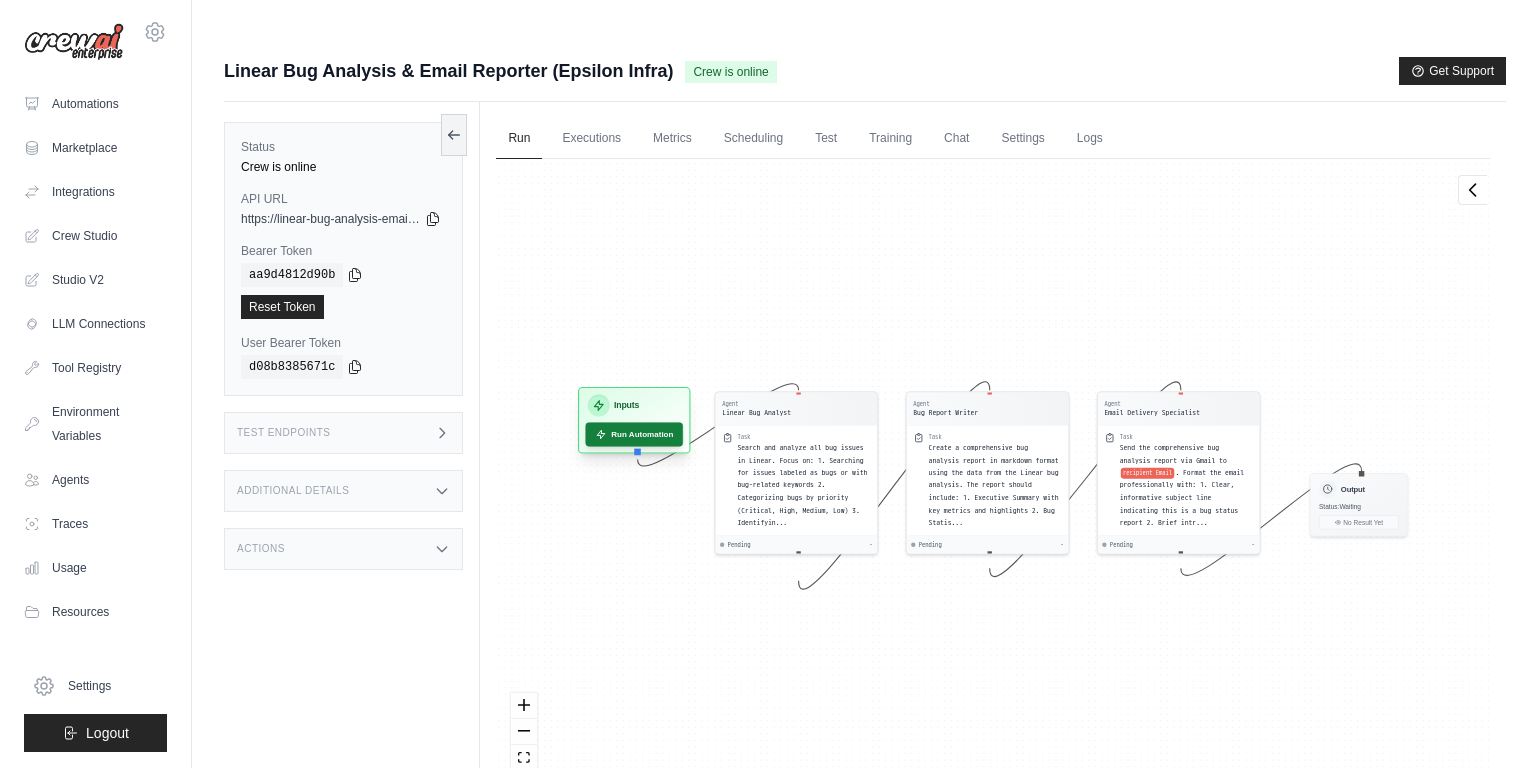 click on "Run Automation" at bounding box center (635, 434) 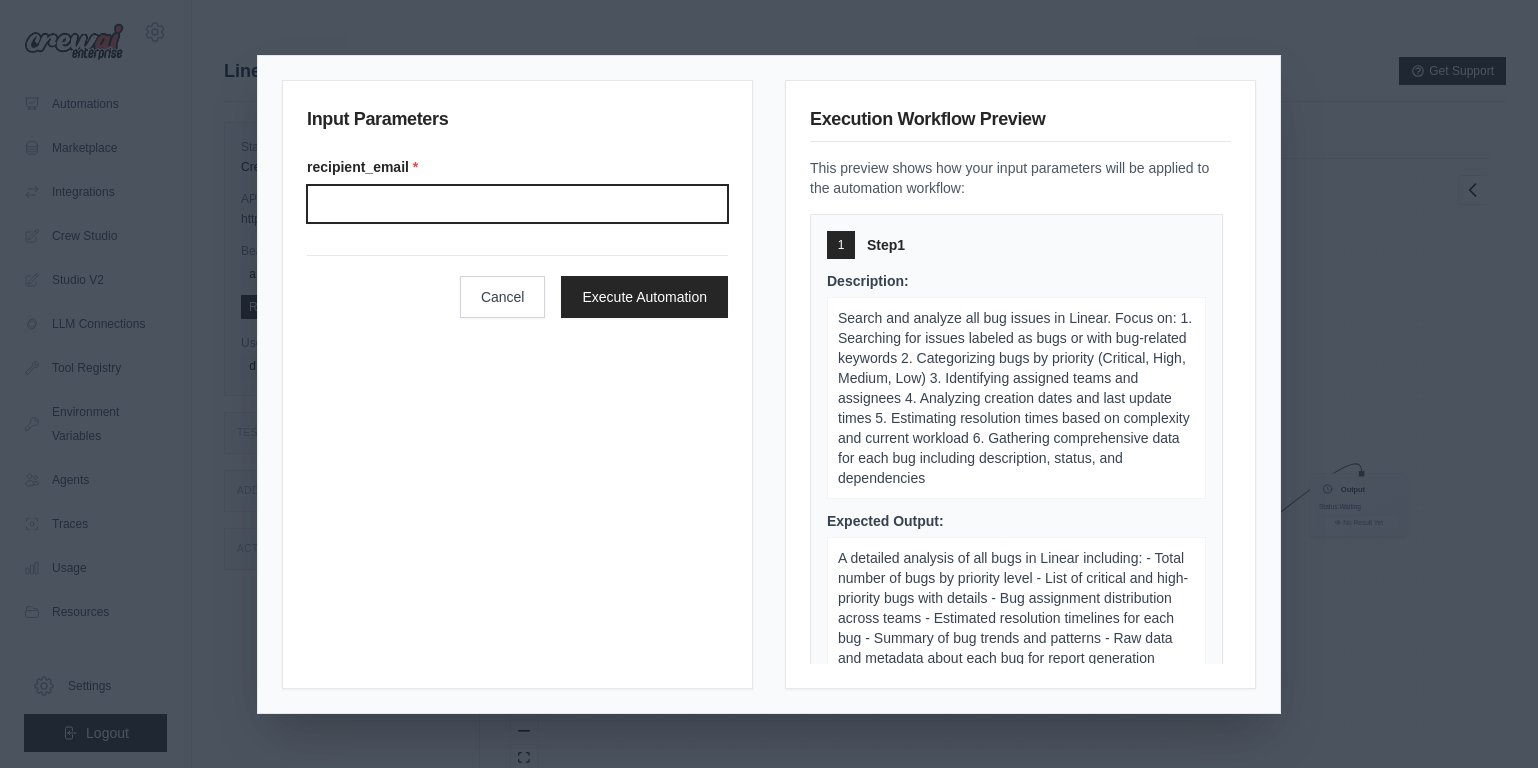 click on "Recipient email" at bounding box center (517, 204) 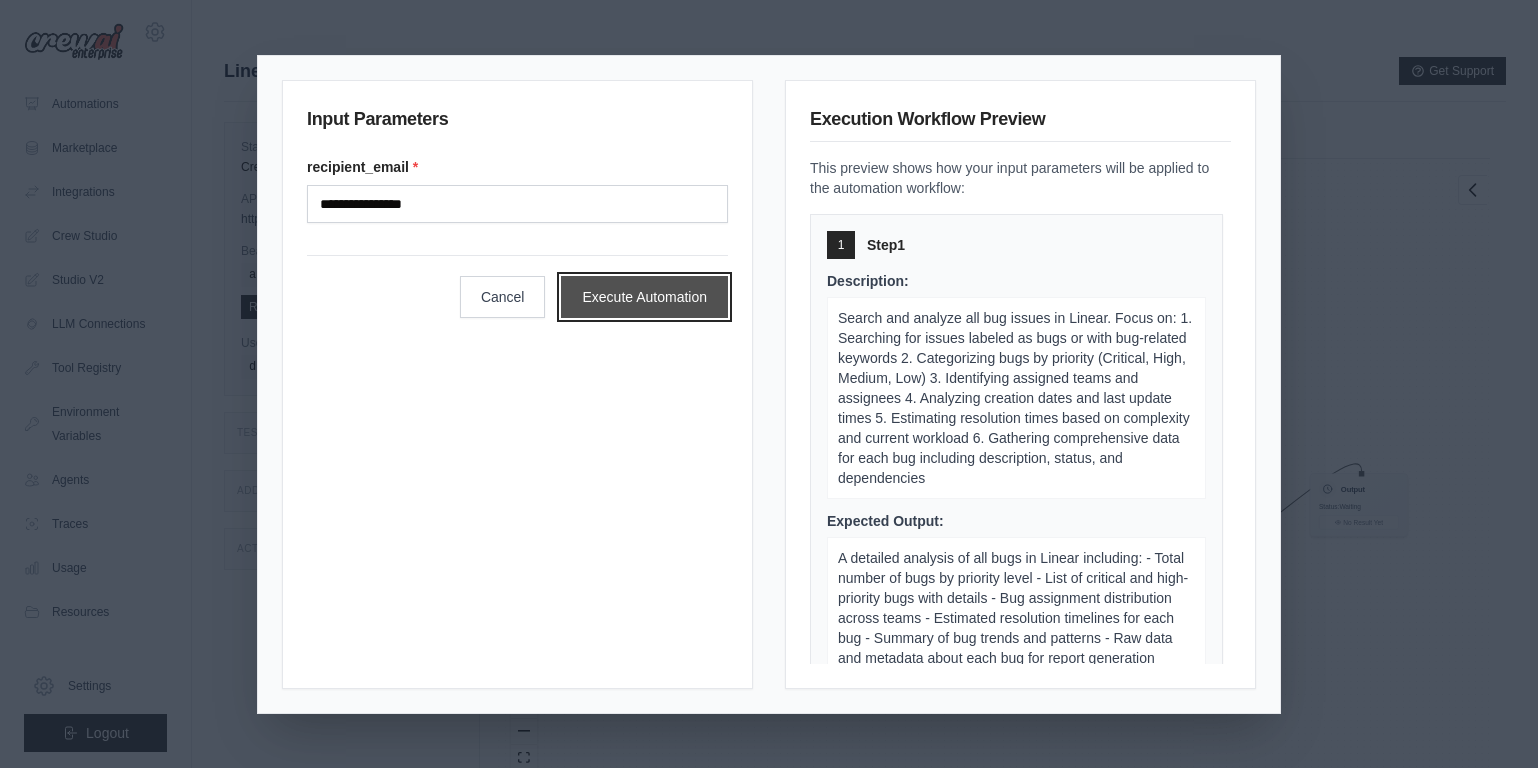 click on "Execute Automation" at bounding box center [644, 297] 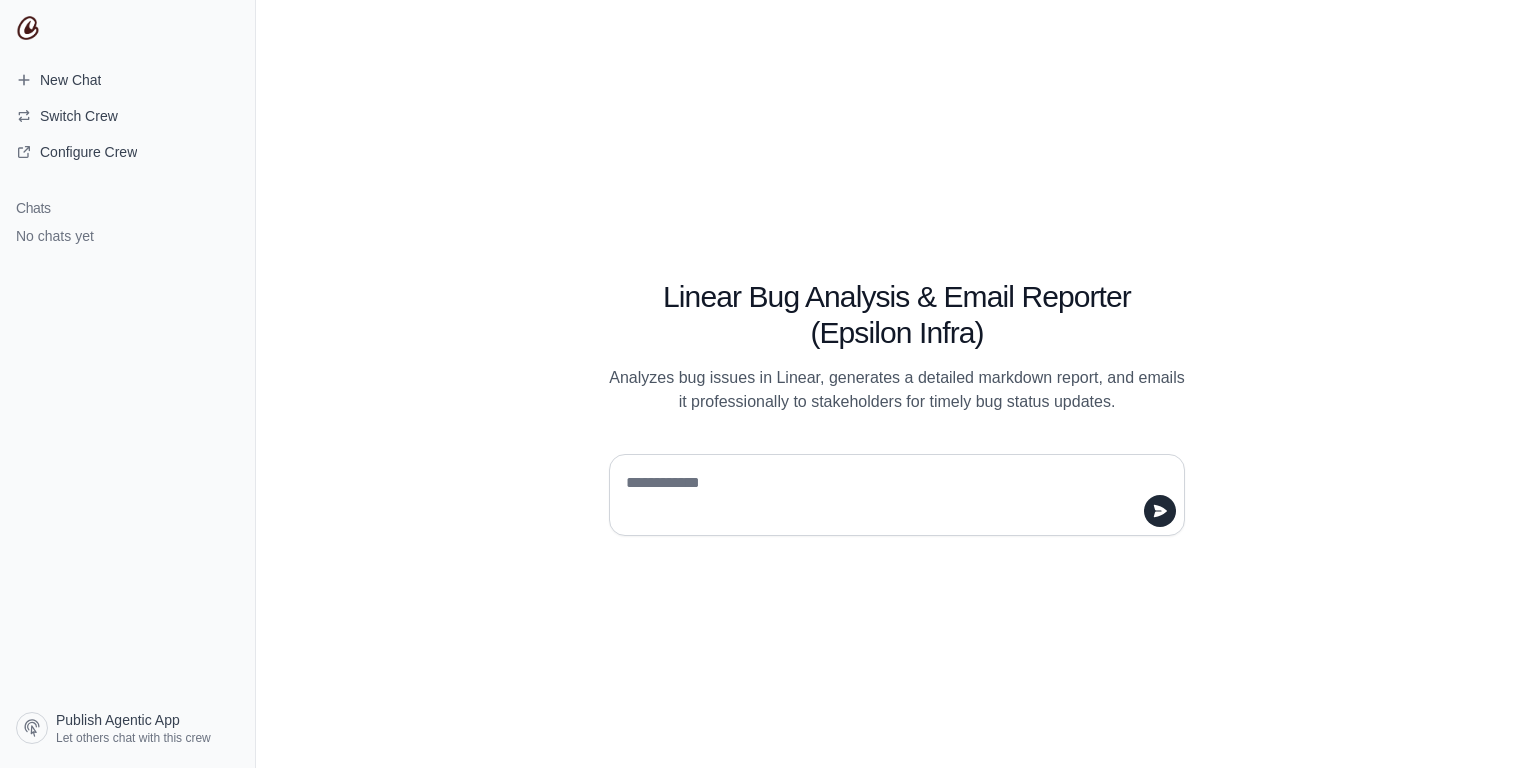 scroll, scrollTop: 0, scrollLeft: 0, axis: both 